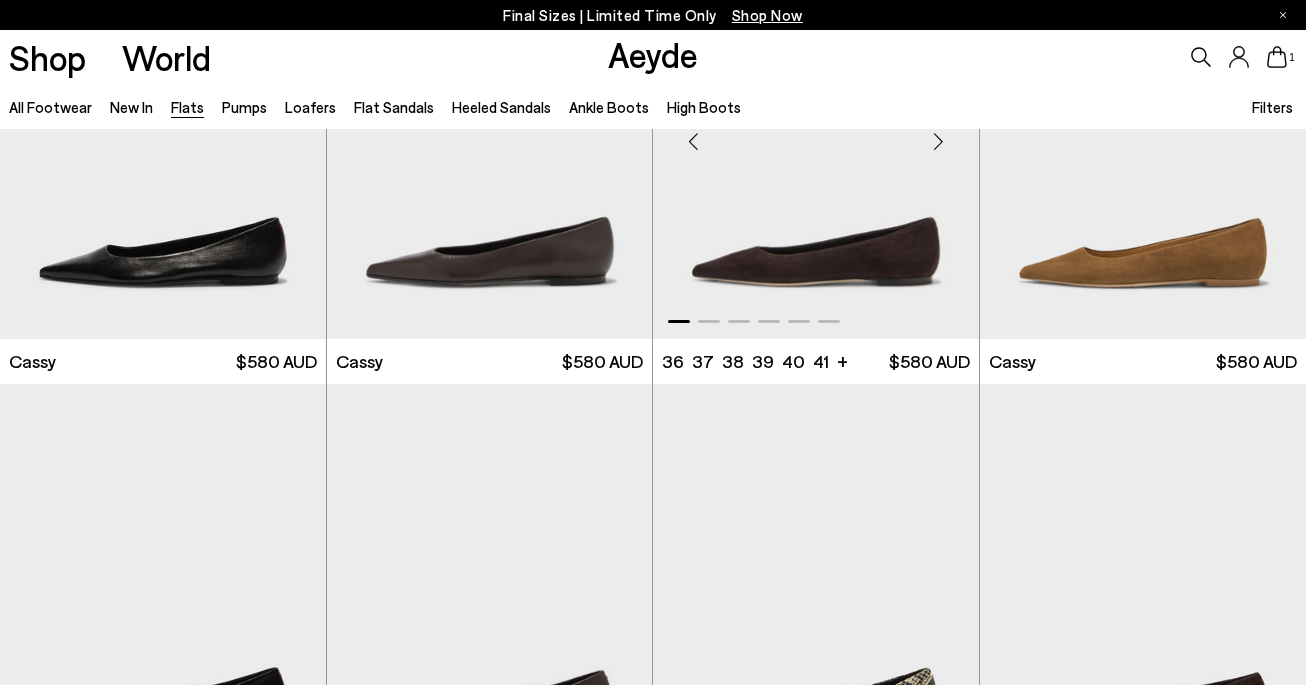 scroll, scrollTop: 201, scrollLeft: 0, axis: vertical 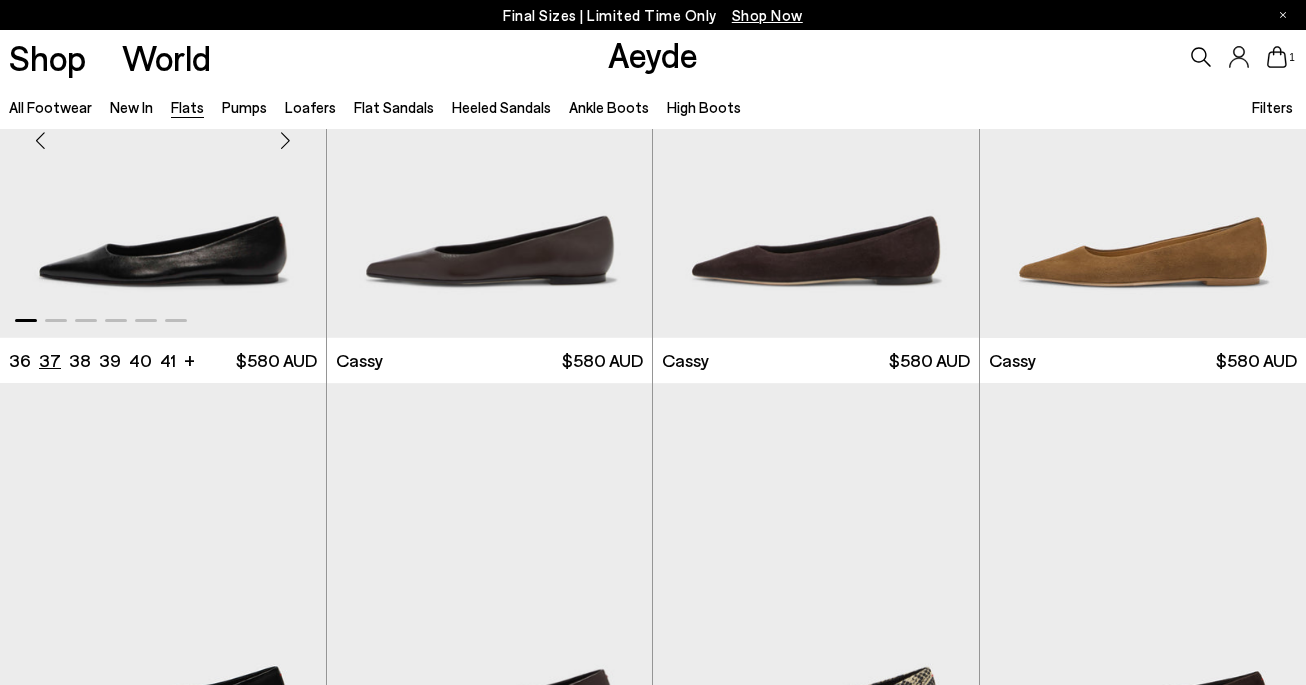 click on "37" at bounding box center [50, 360] 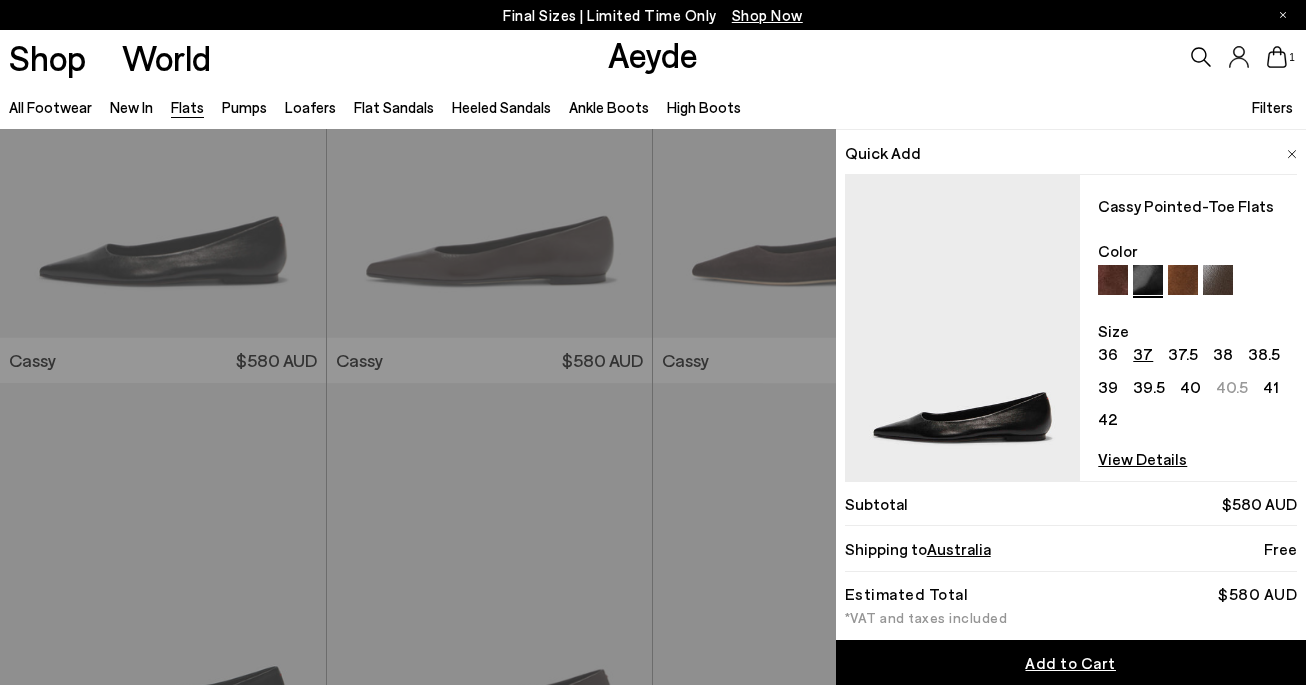 click at bounding box center (1292, 154) 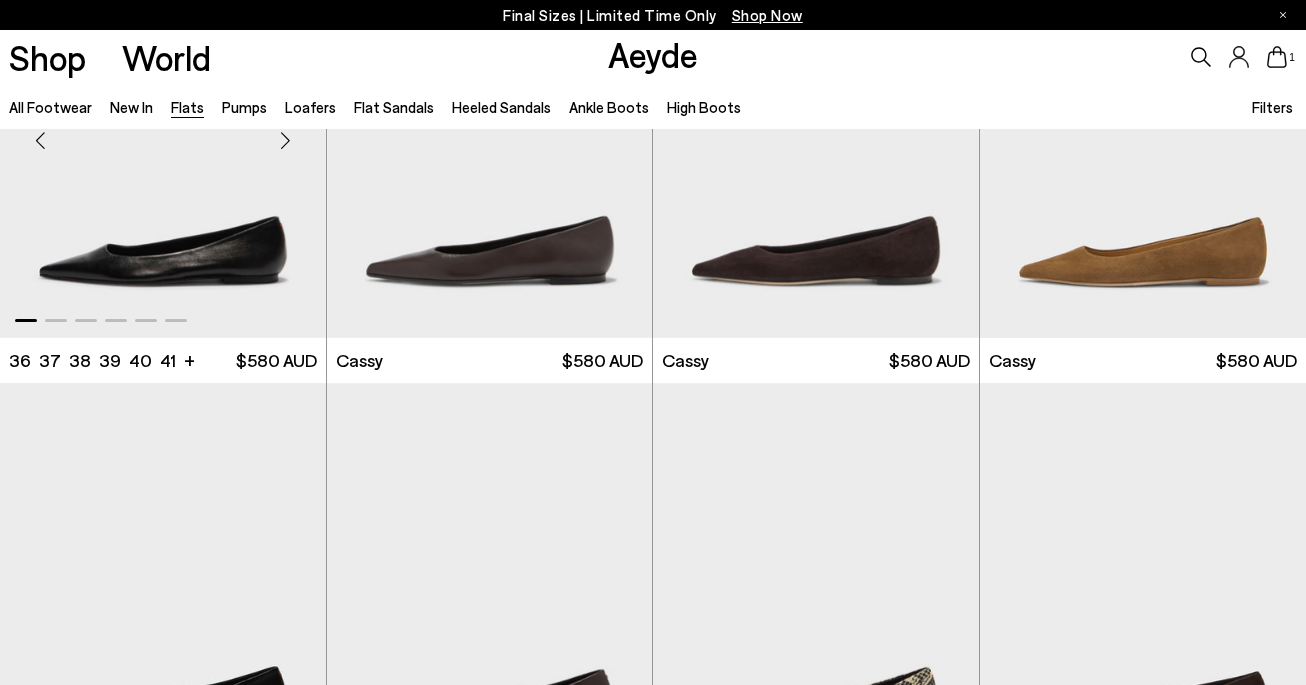 click at bounding box center (163, 132) 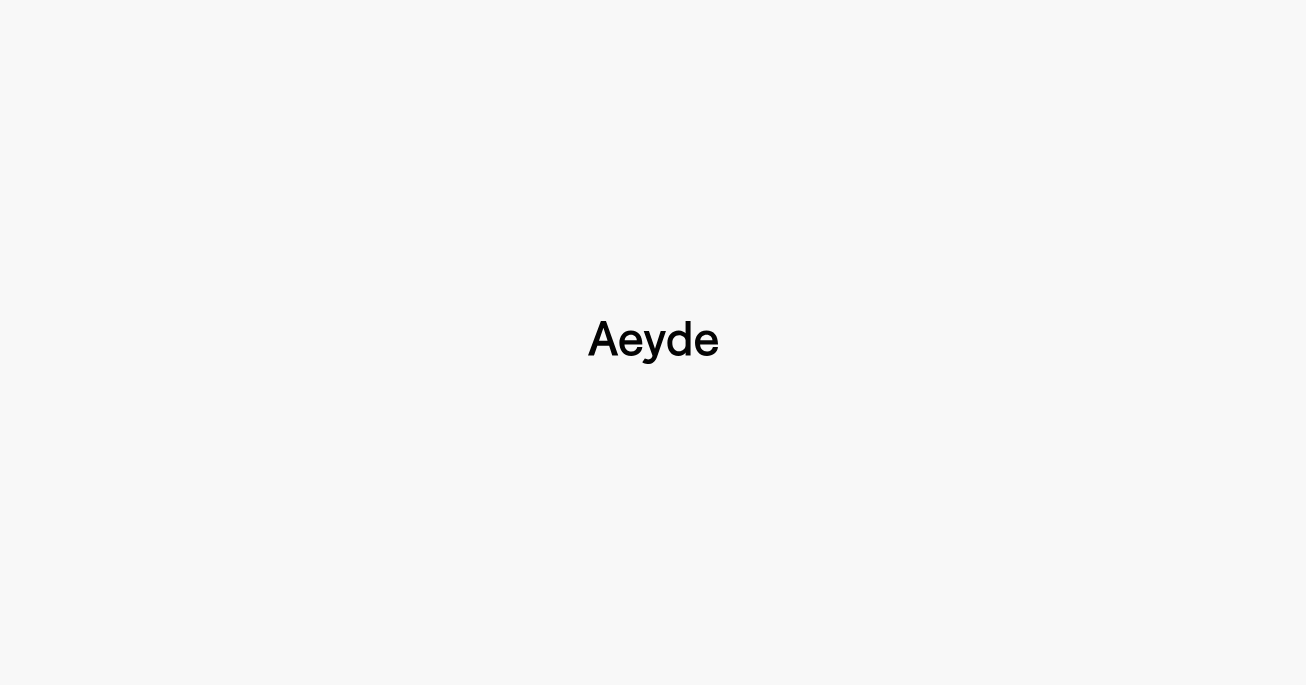 scroll, scrollTop: 0, scrollLeft: 0, axis: both 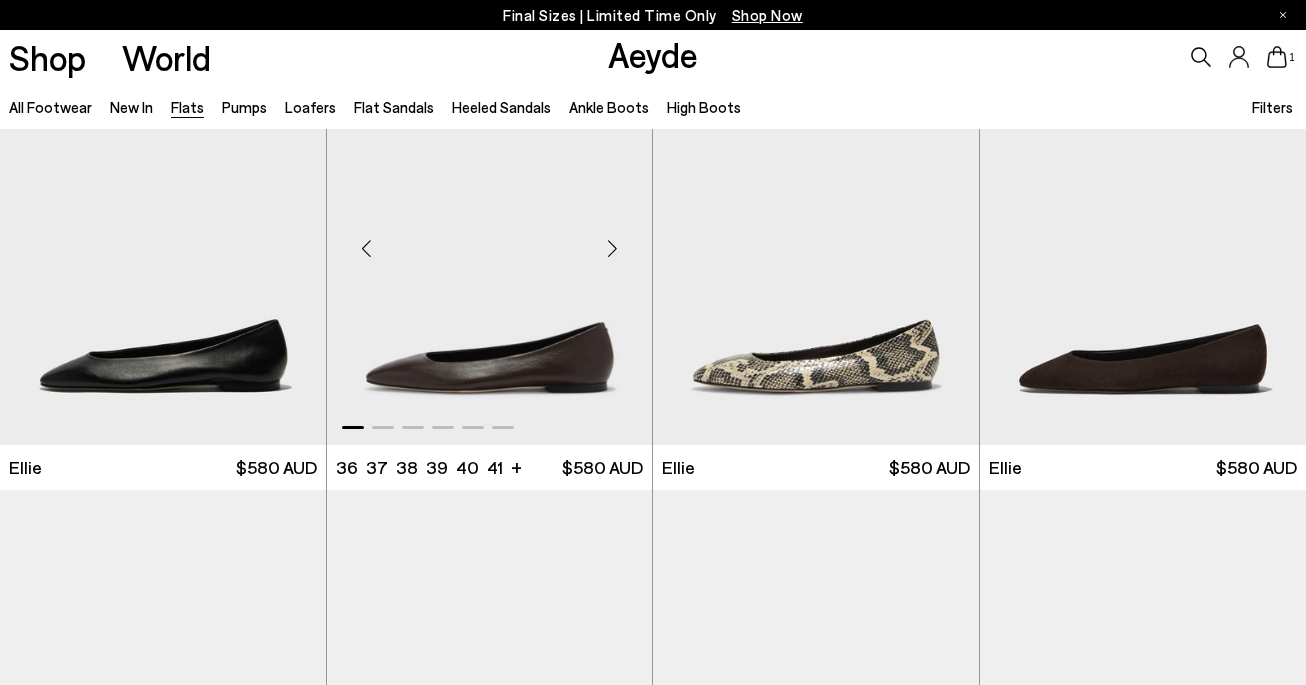 click at bounding box center (612, 248) 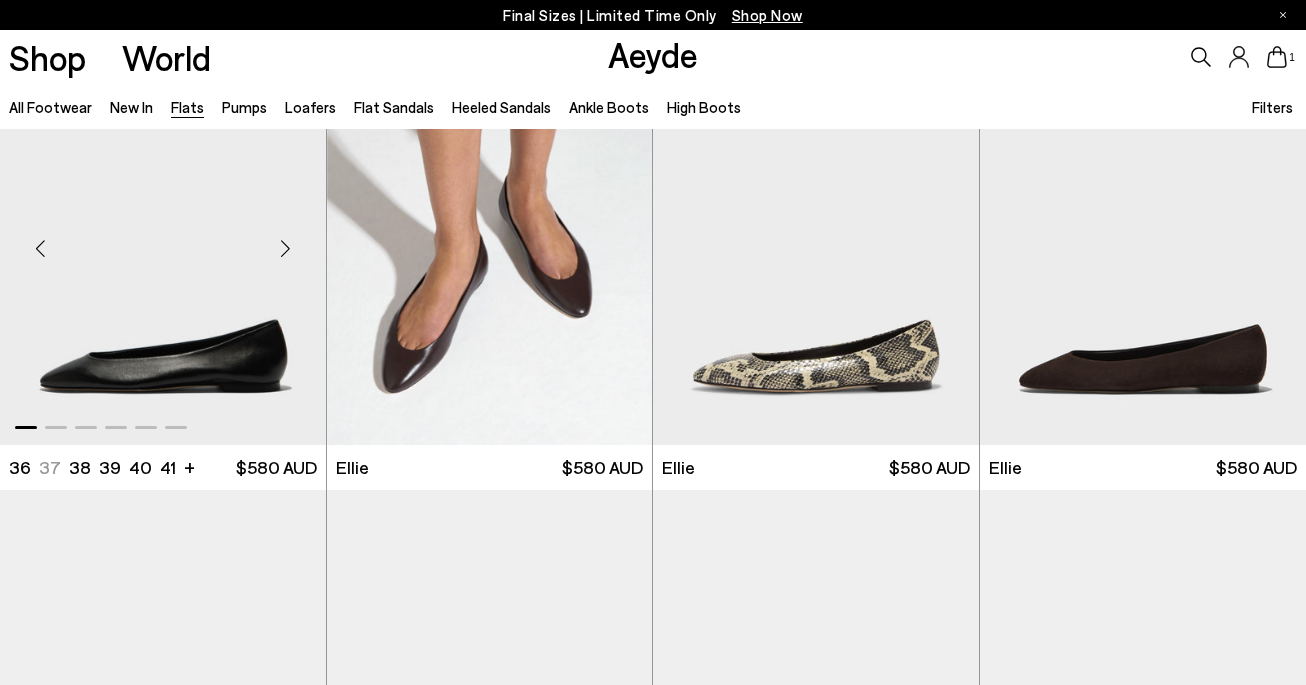 click at bounding box center (286, 248) 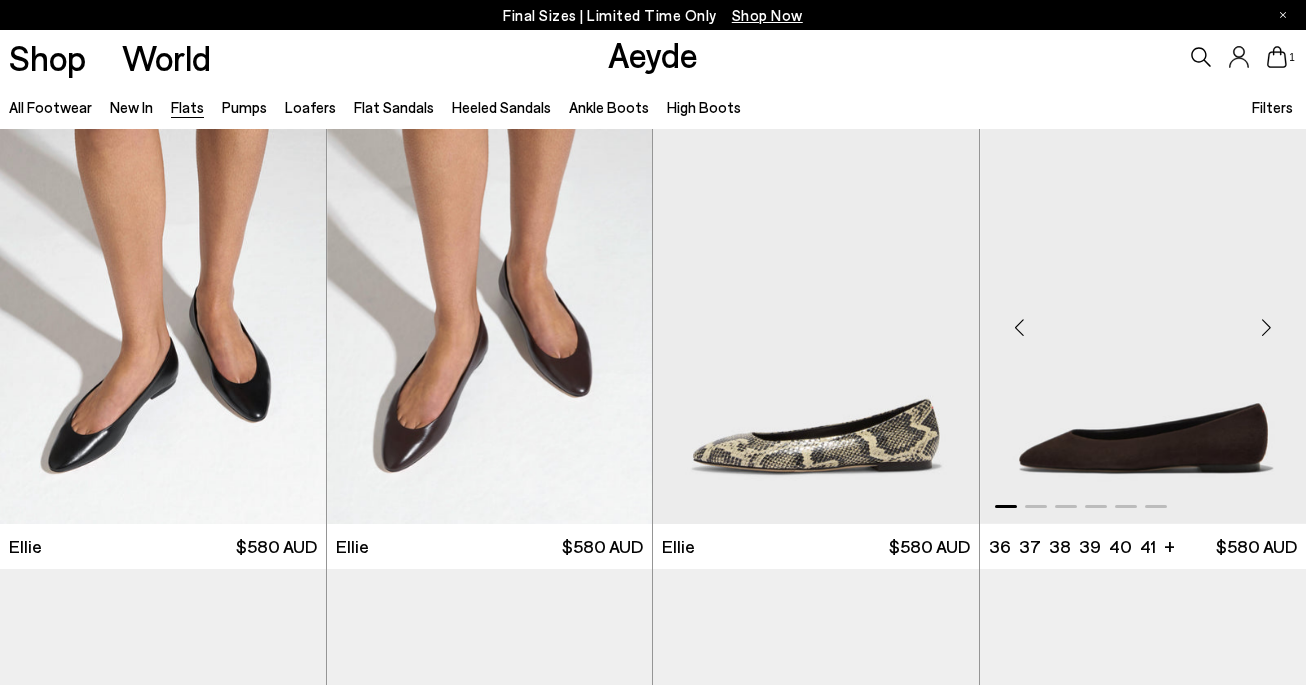 scroll, scrollTop: 482, scrollLeft: 0, axis: vertical 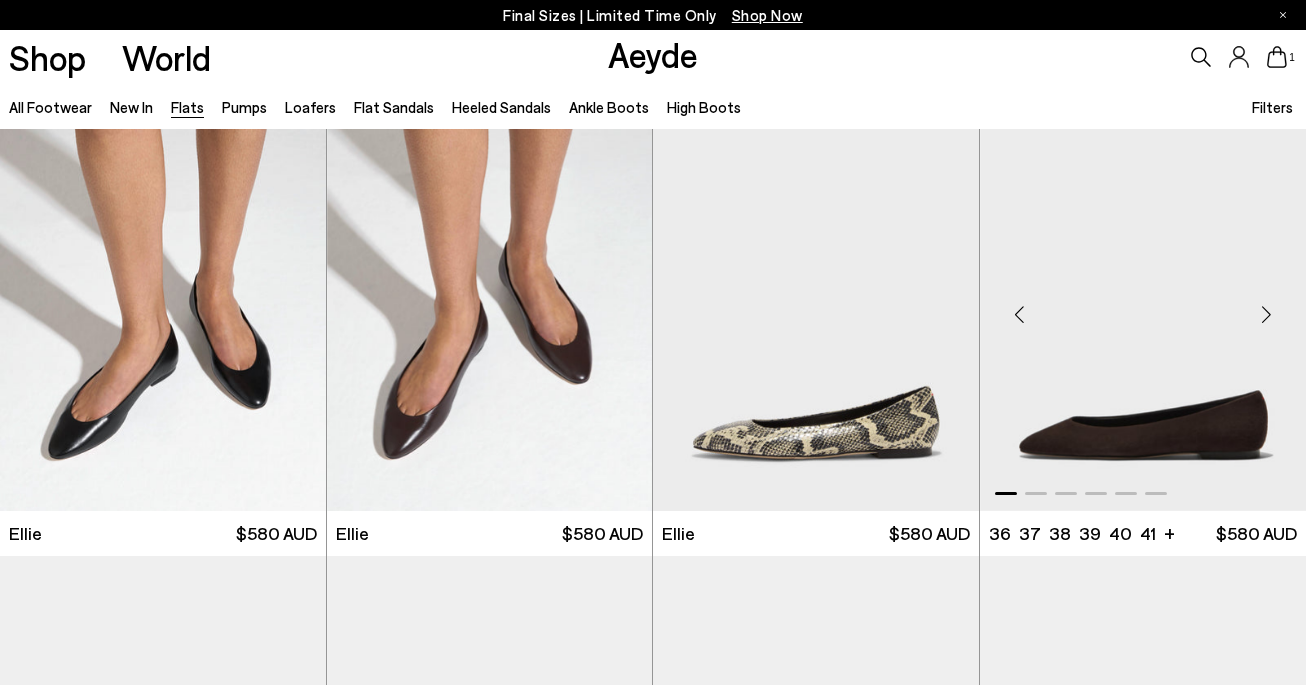 click at bounding box center (1266, 314) 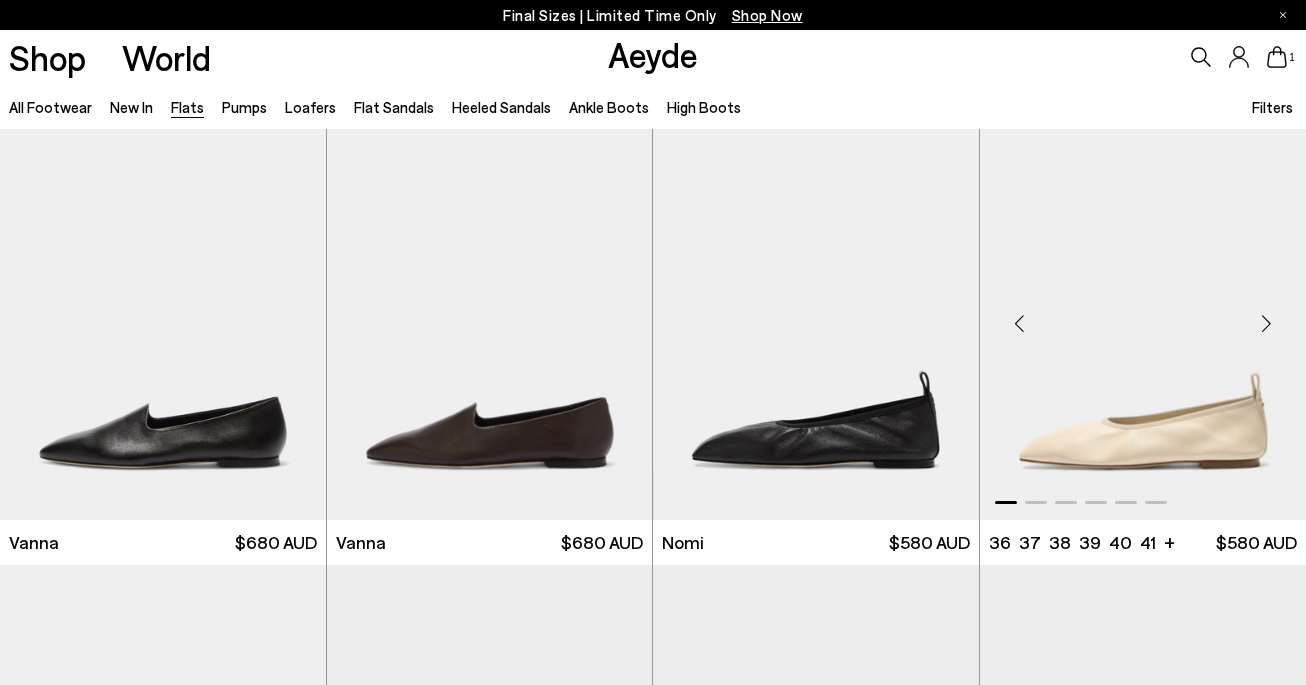 scroll, scrollTop: 937, scrollLeft: 0, axis: vertical 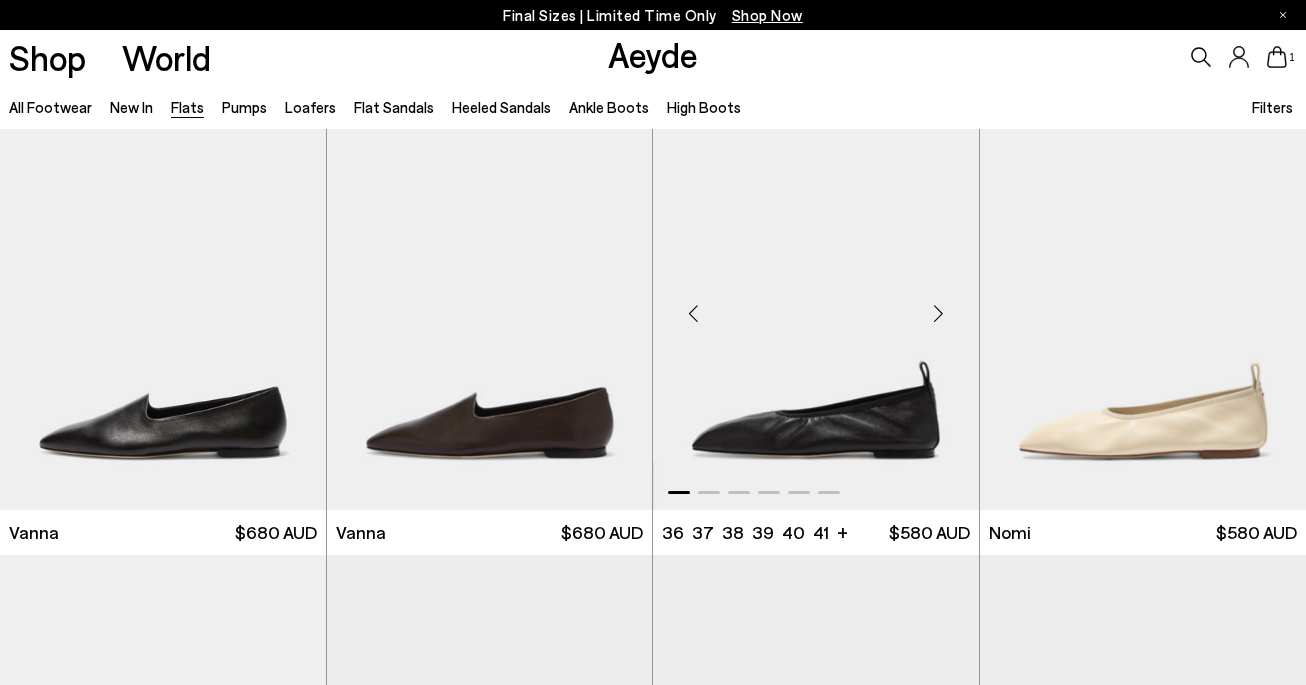 click at bounding box center (939, 314) 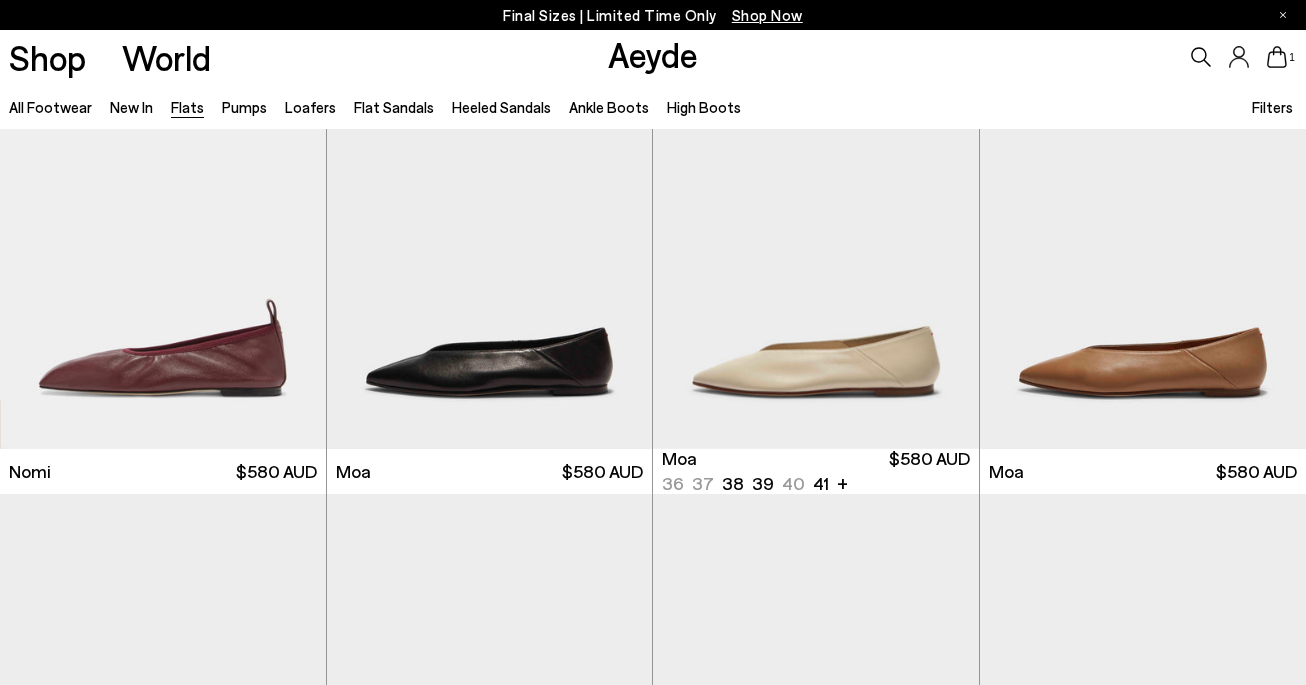 scroll, scrollTop: 1454, scrollLeft: 0, axis: vertical 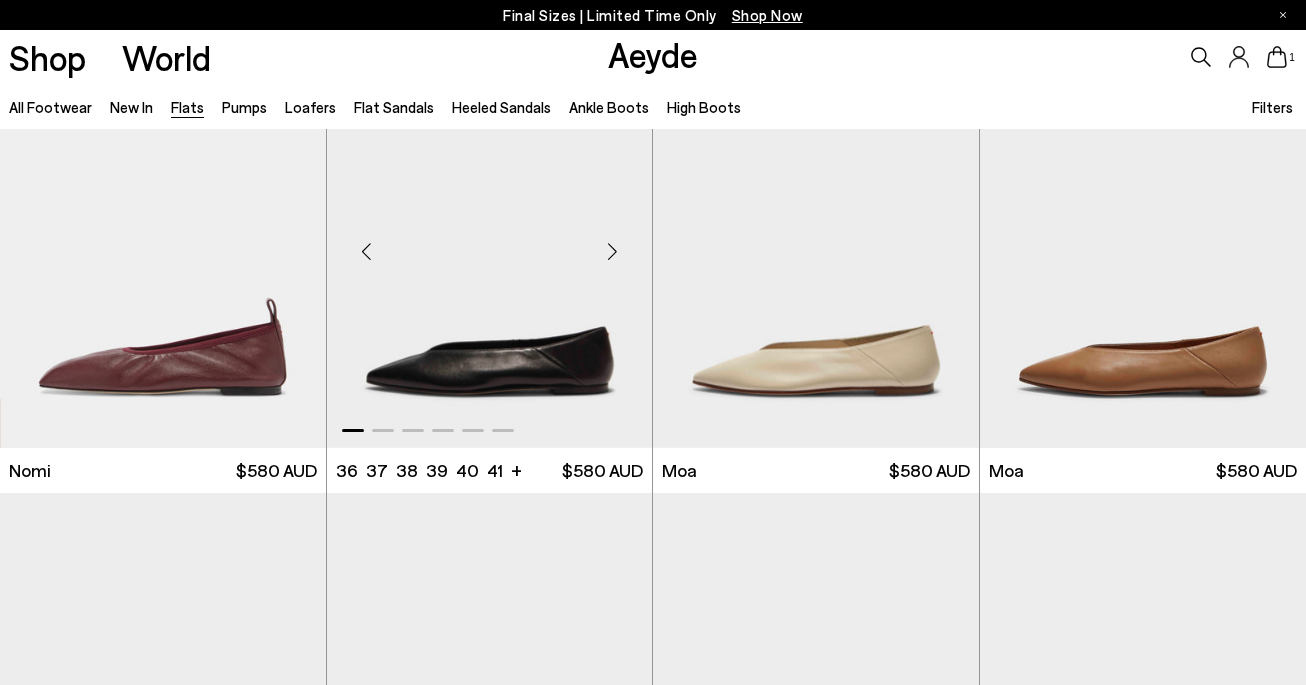 click at bounding box center [612, 251] 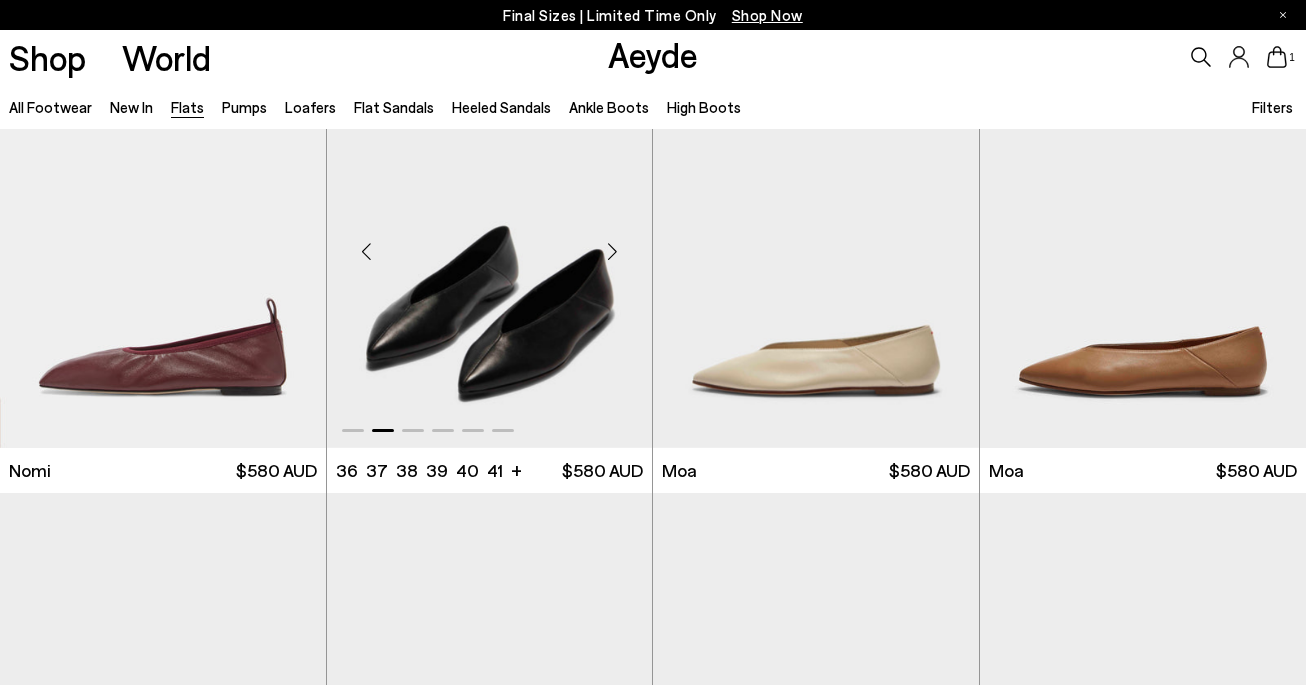 click at bounding box center [612, 251] 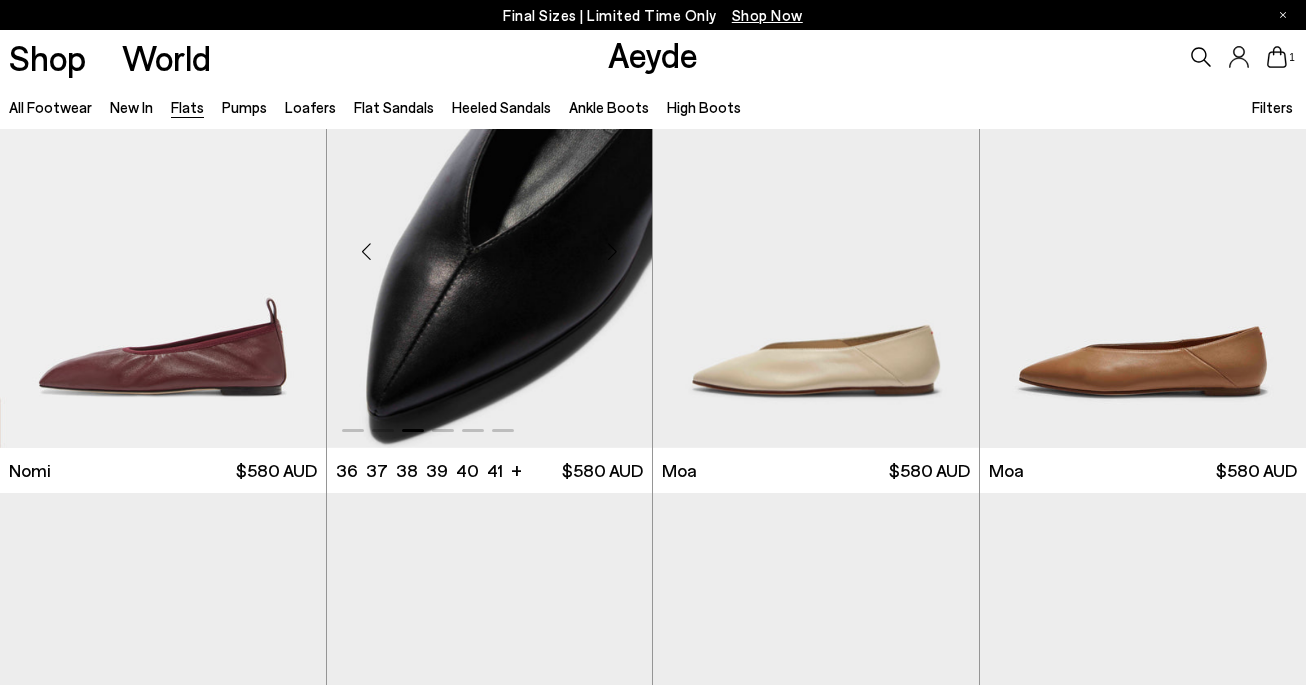 click at bounding box center [612, 251] 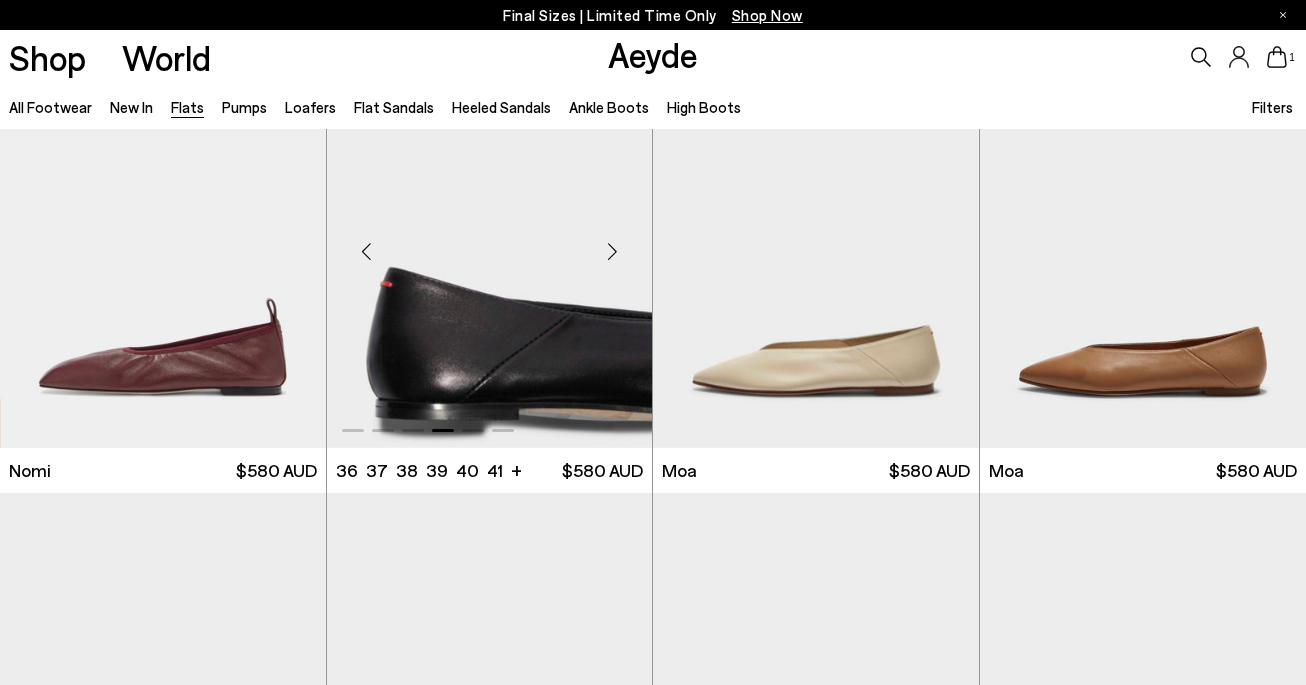 click at bounding box center (612, 251) 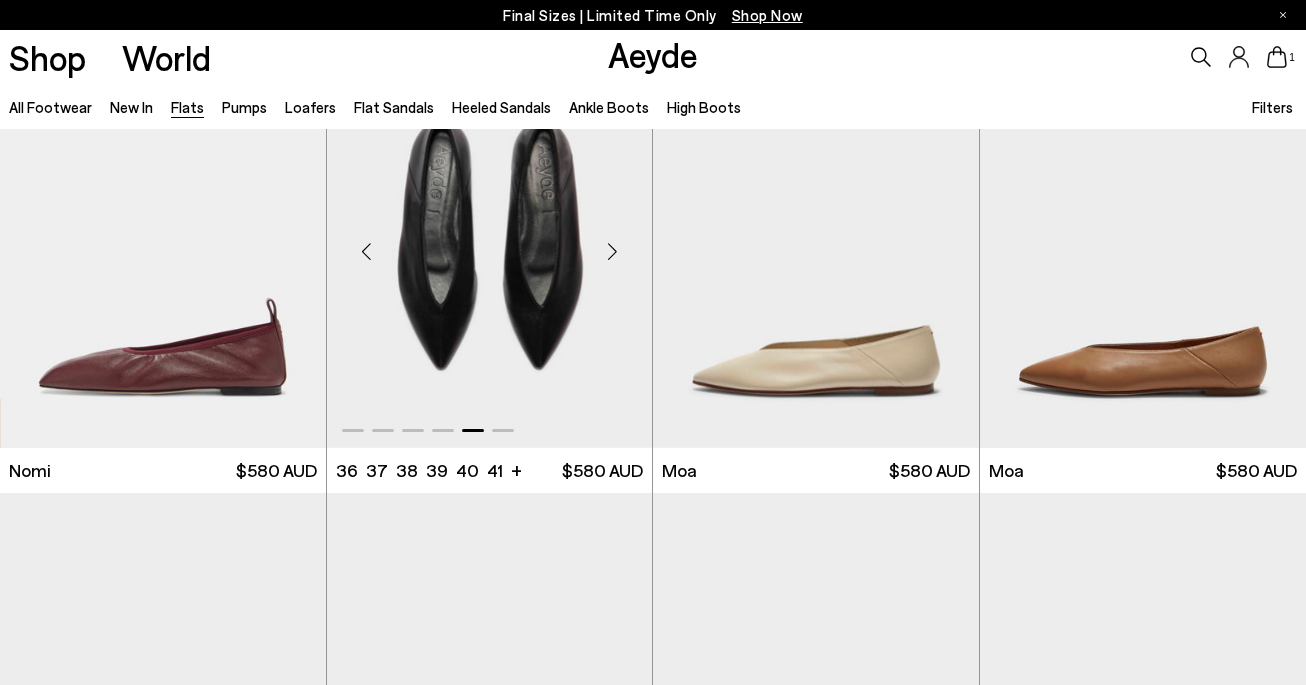click at bounding box center [612, 251] 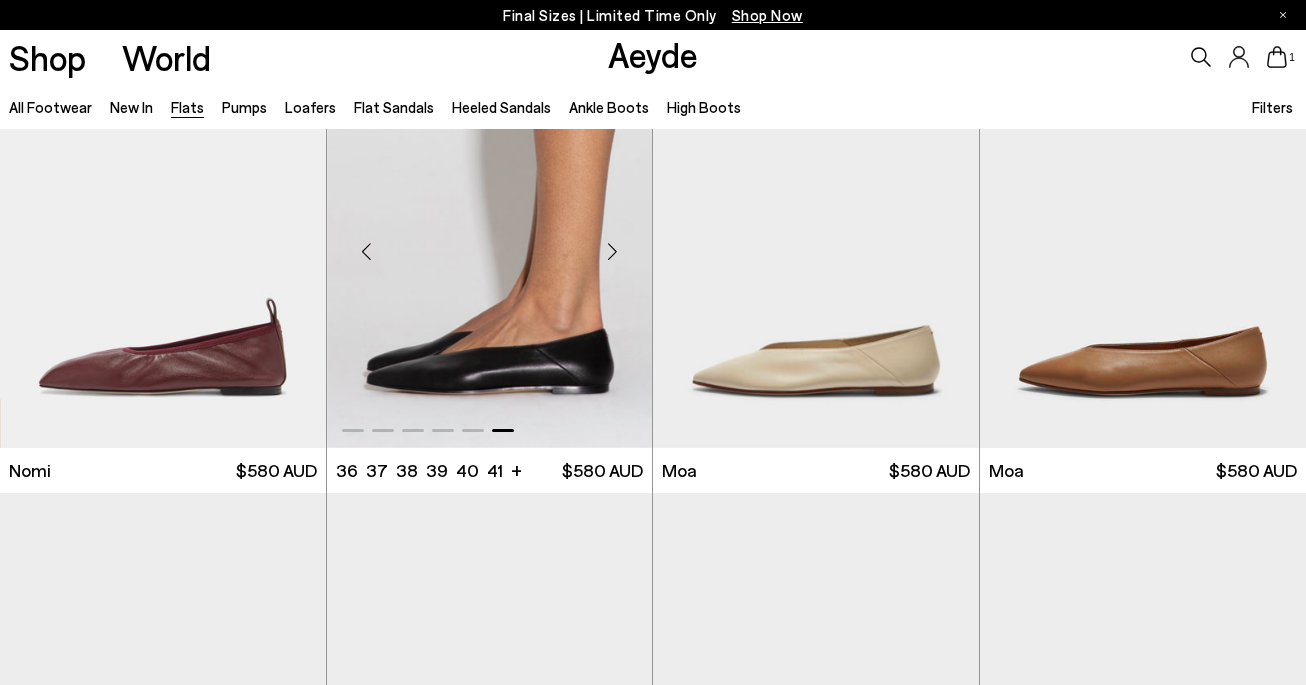 click at bounding box center (612, 251) 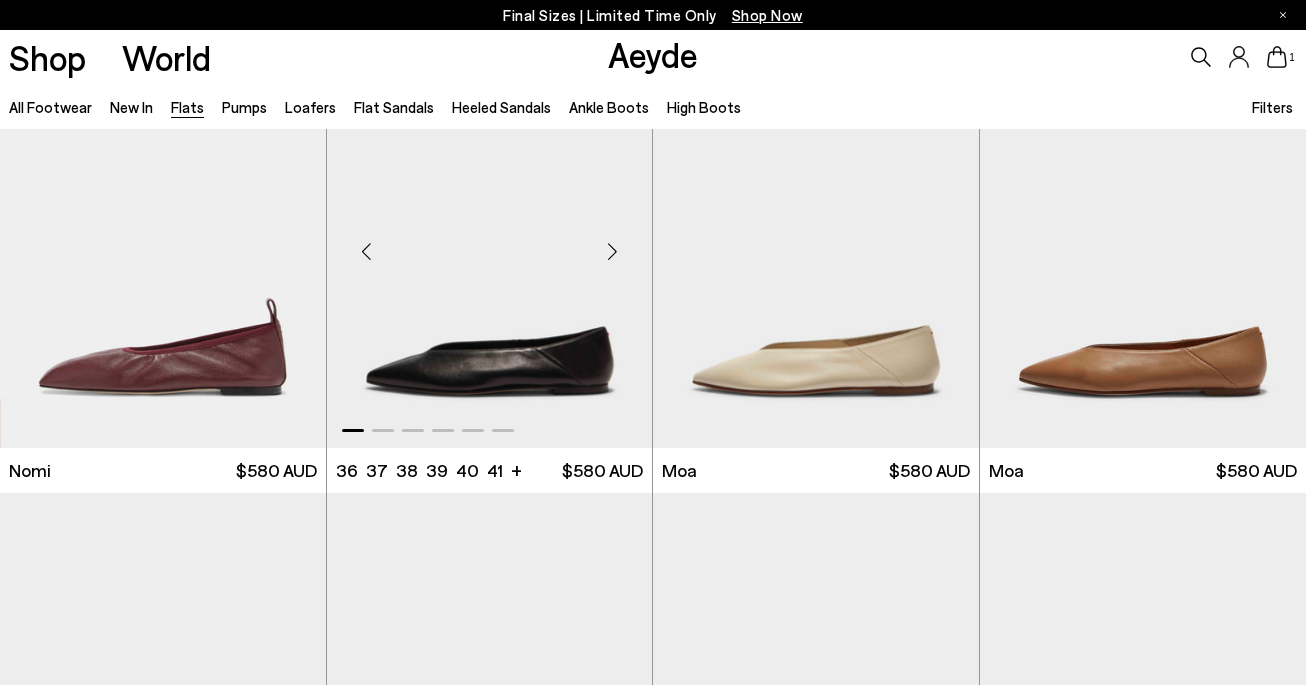 click at bounding box center [612, 251] 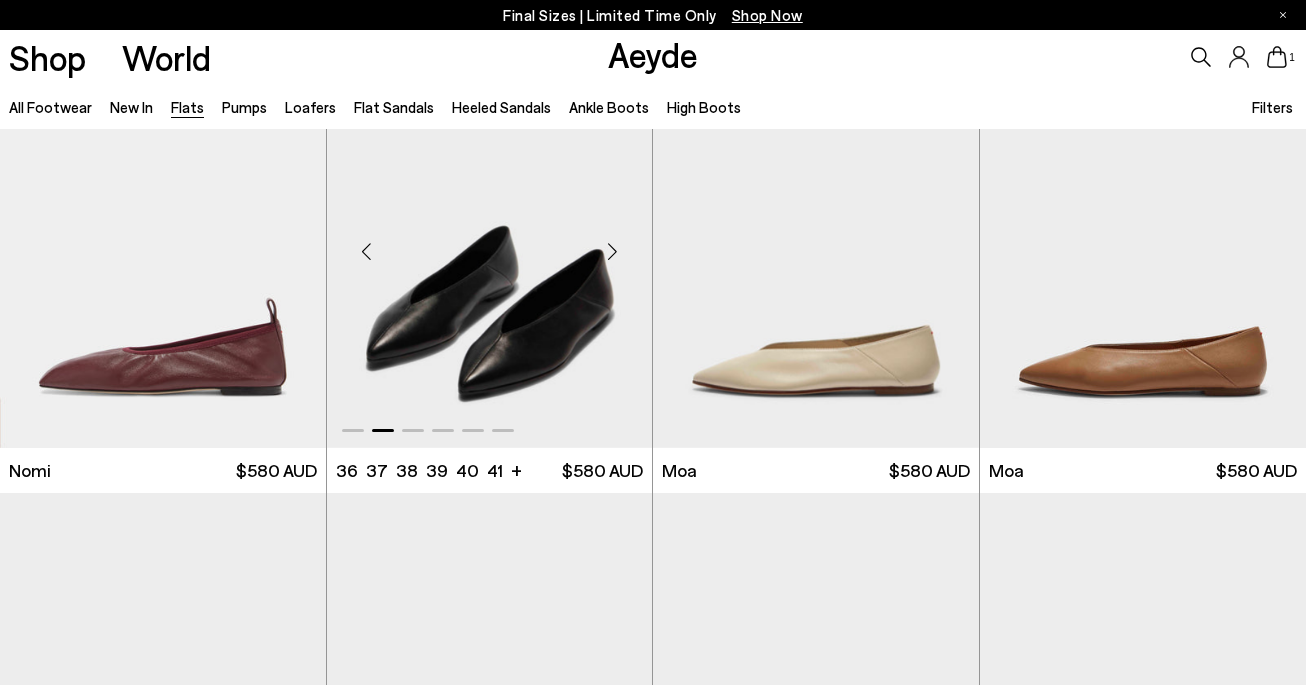 scroll, scrollTop: 1459, scrollLeft: 0, axis: vertical 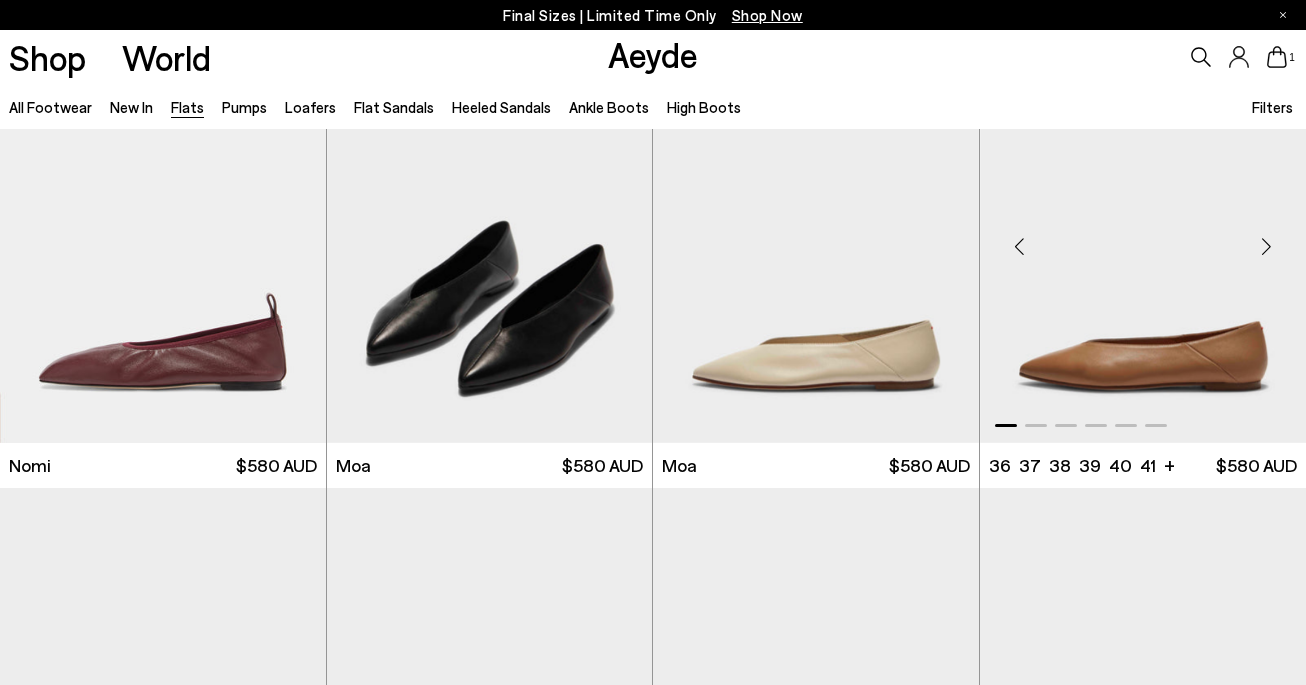 click at bounding box center [1266, 246] 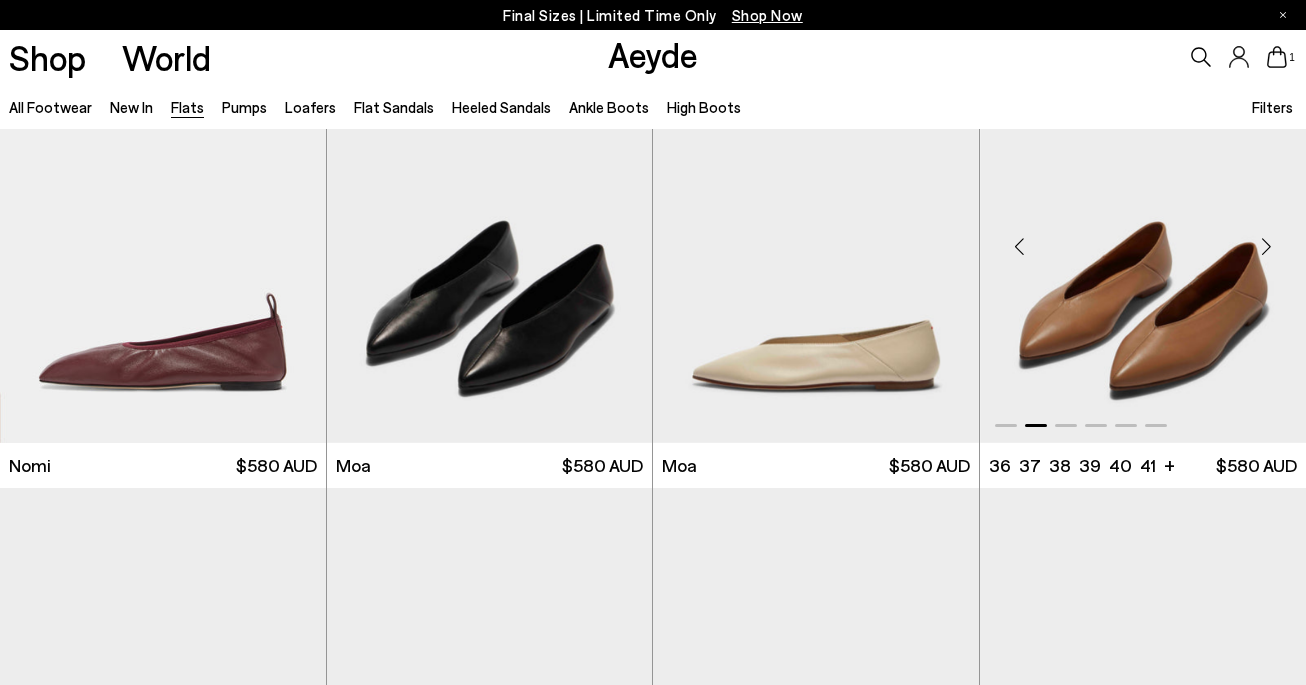 click at bounding box center (1266, 246) 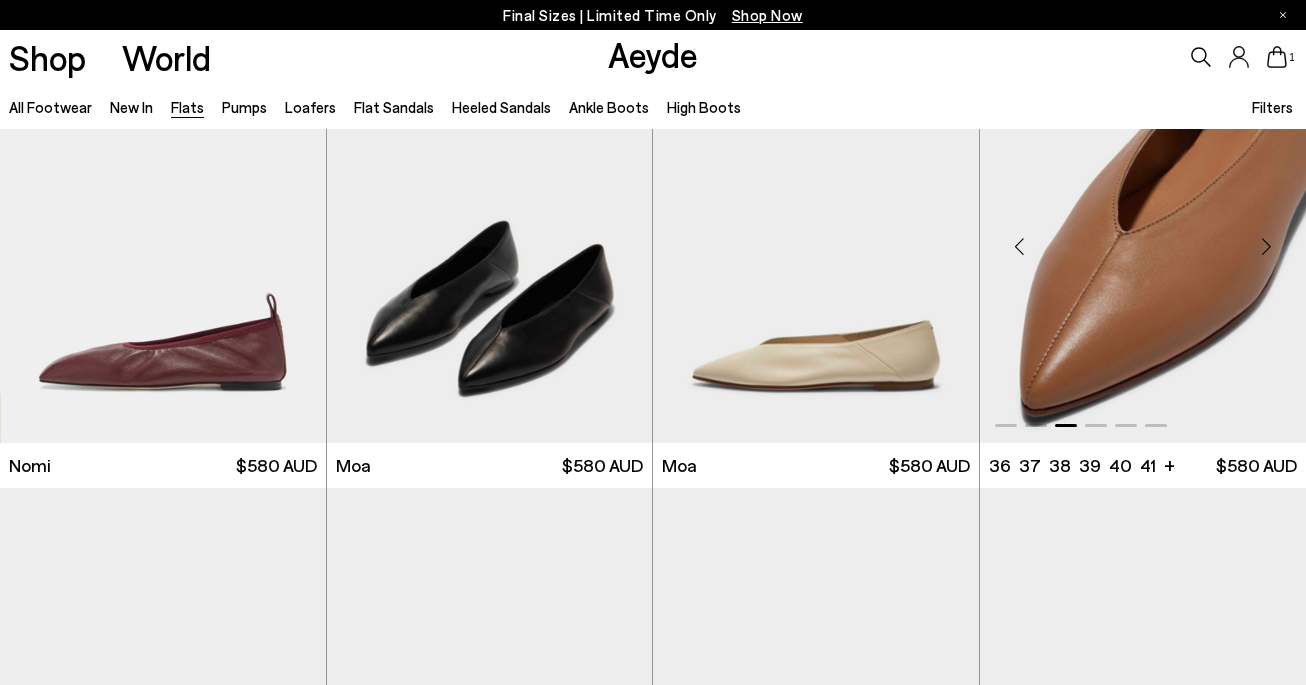 click at bounding box center [1266, 246] 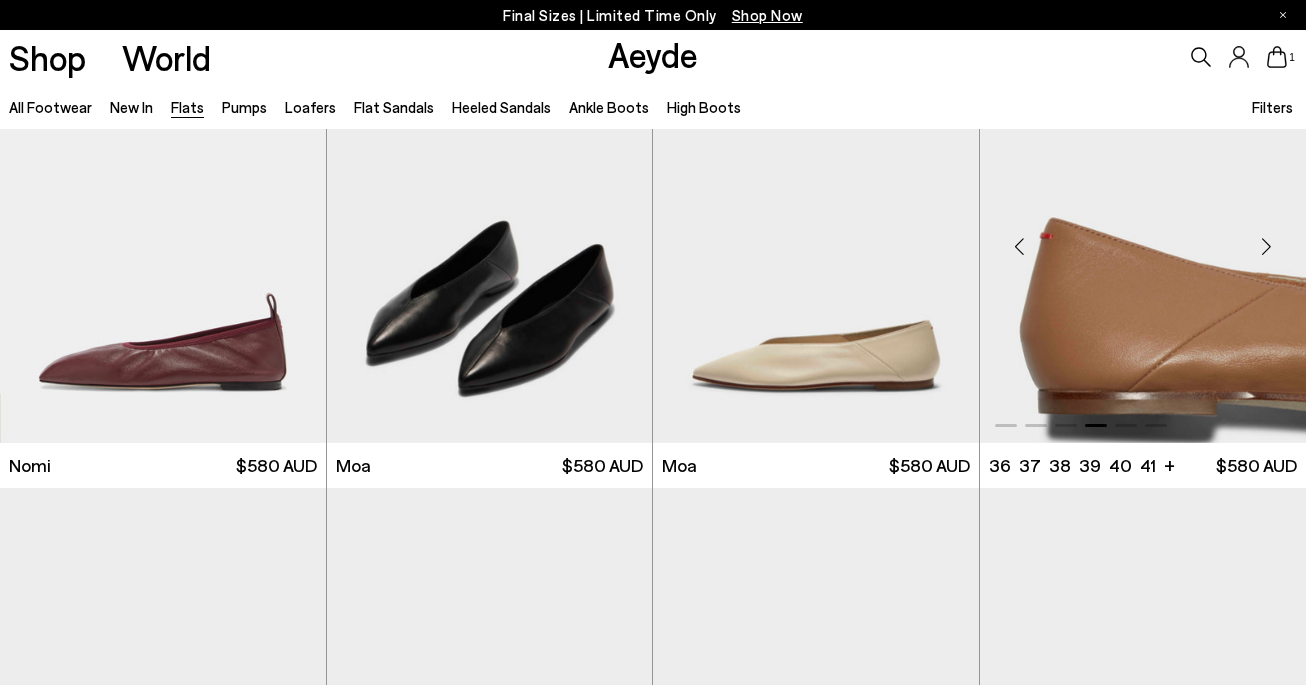 click at bounding box center (1266, 246) 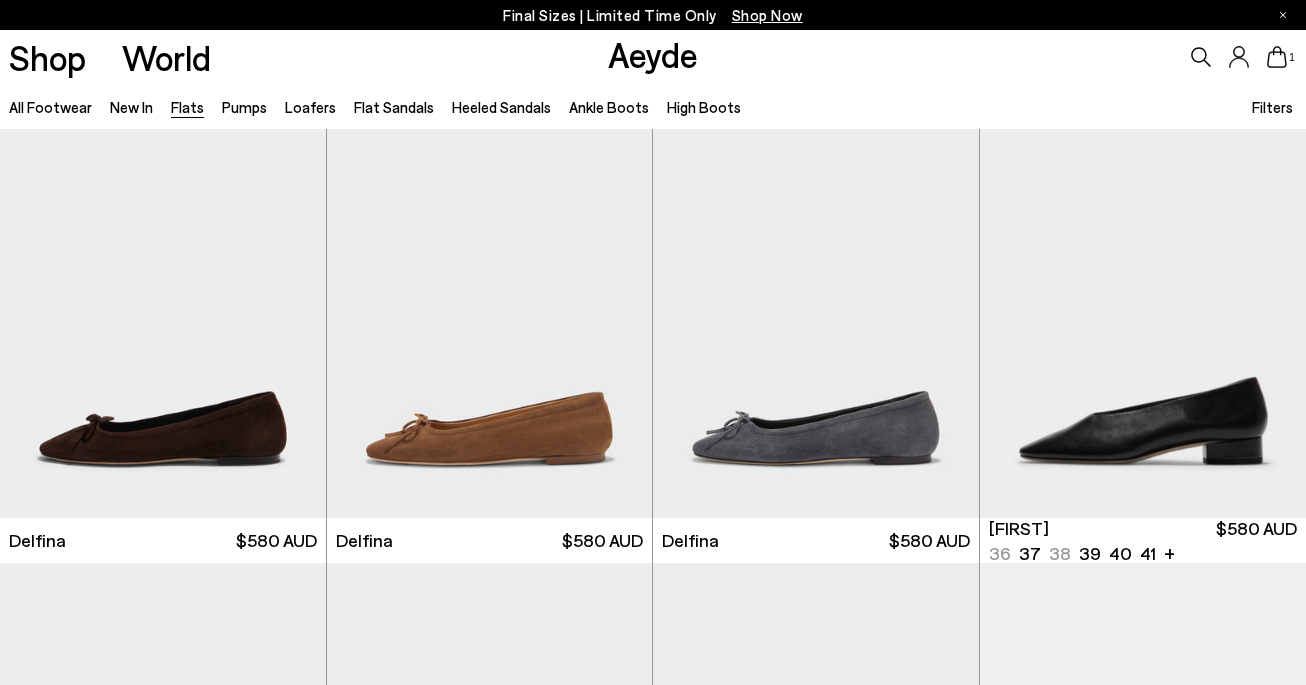 scroll, scrollTop: 2755, scrollLeft: 0, axis: vertical 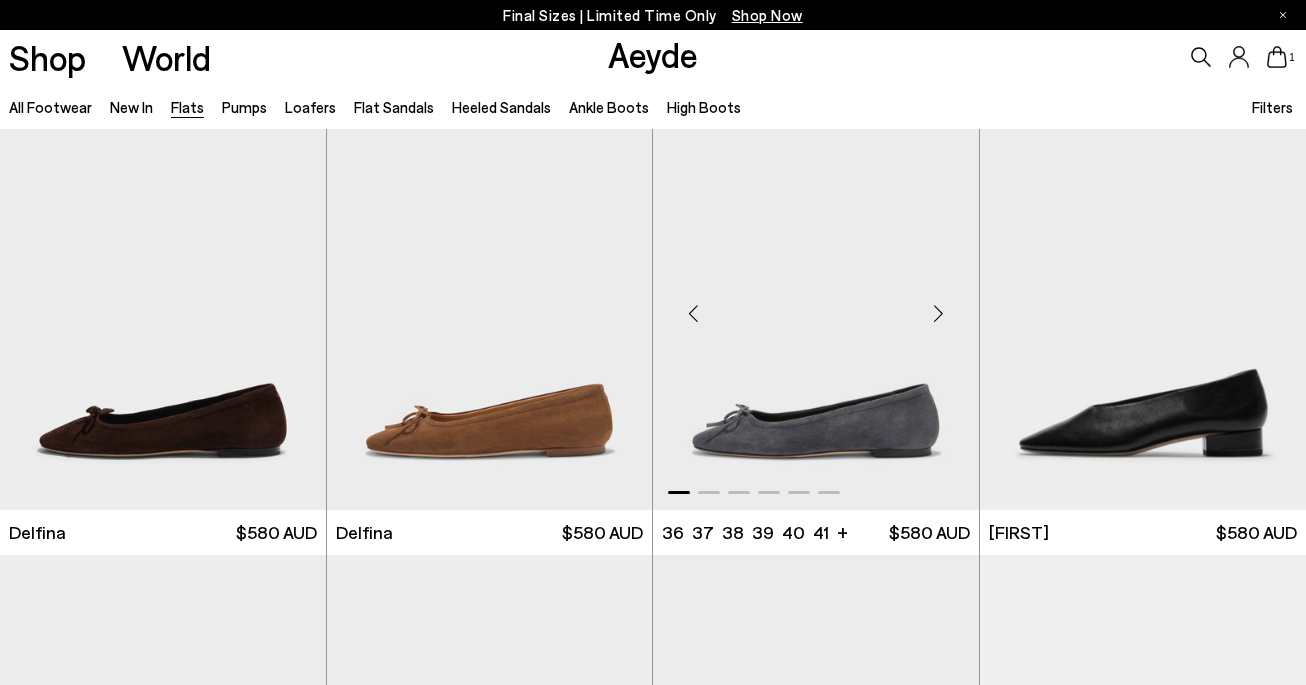 click at bounding box center (939, 313) 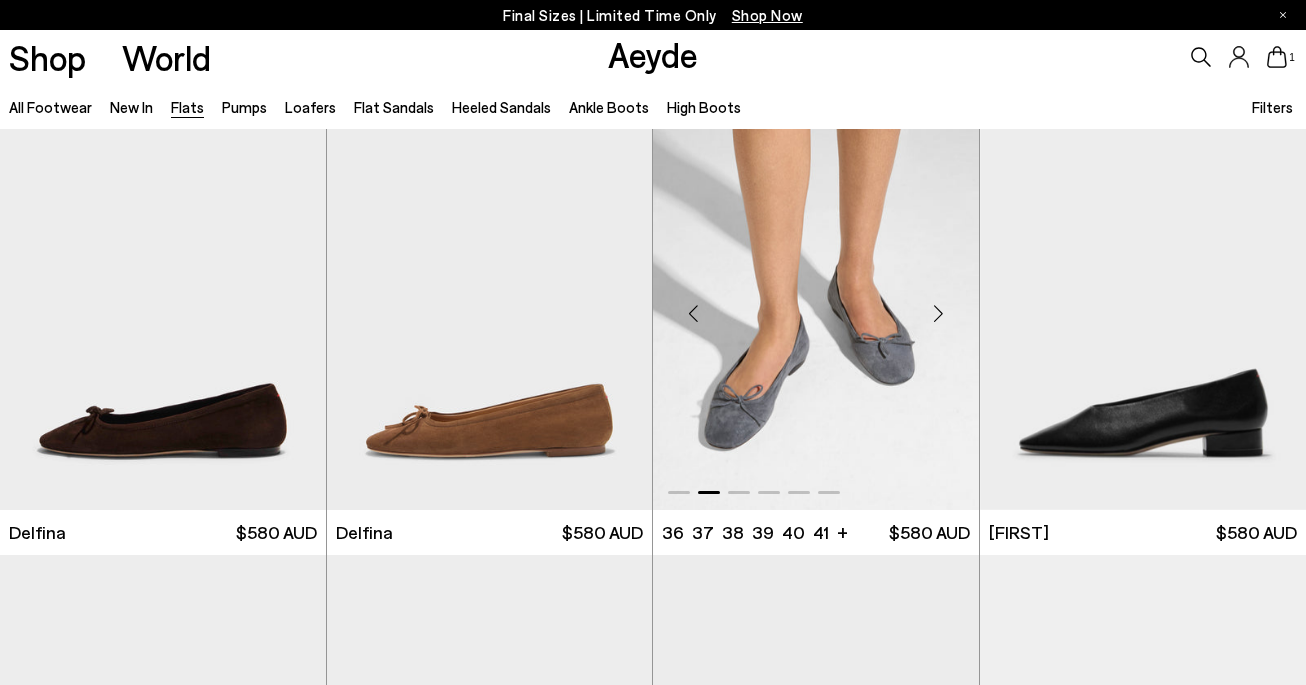 click at bounding box center (939, 313) 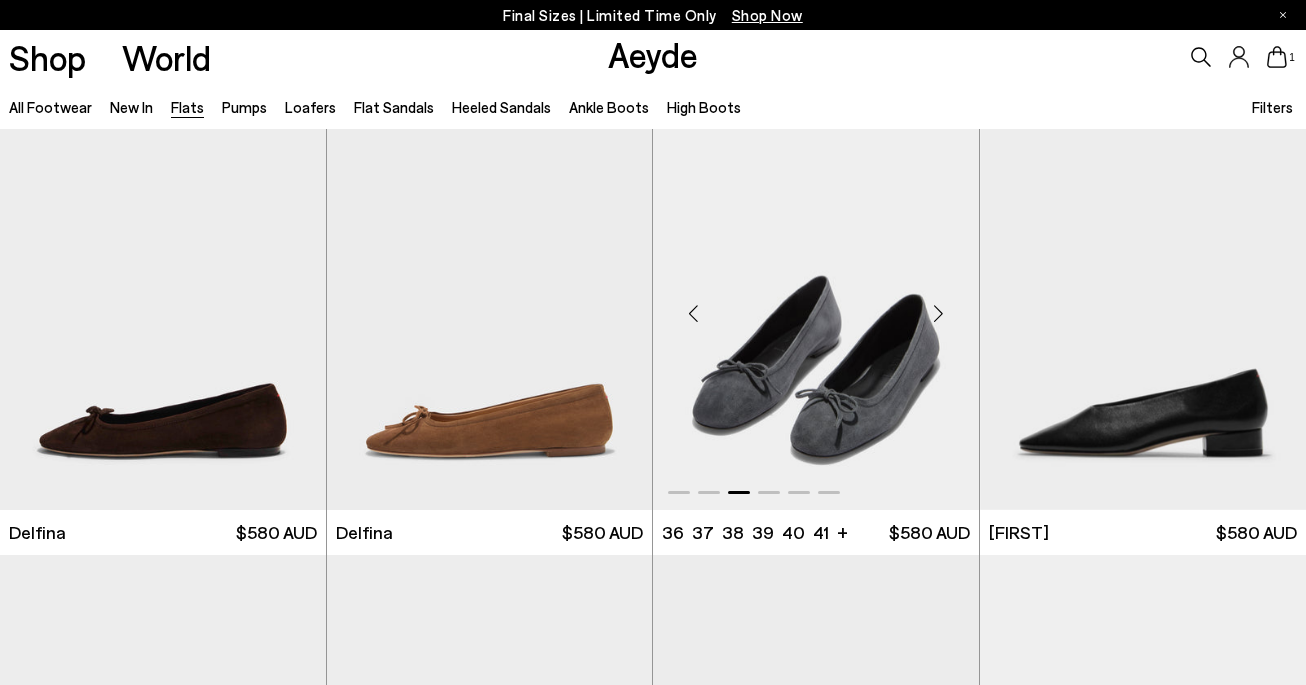 click at bounding box center [939, 313] 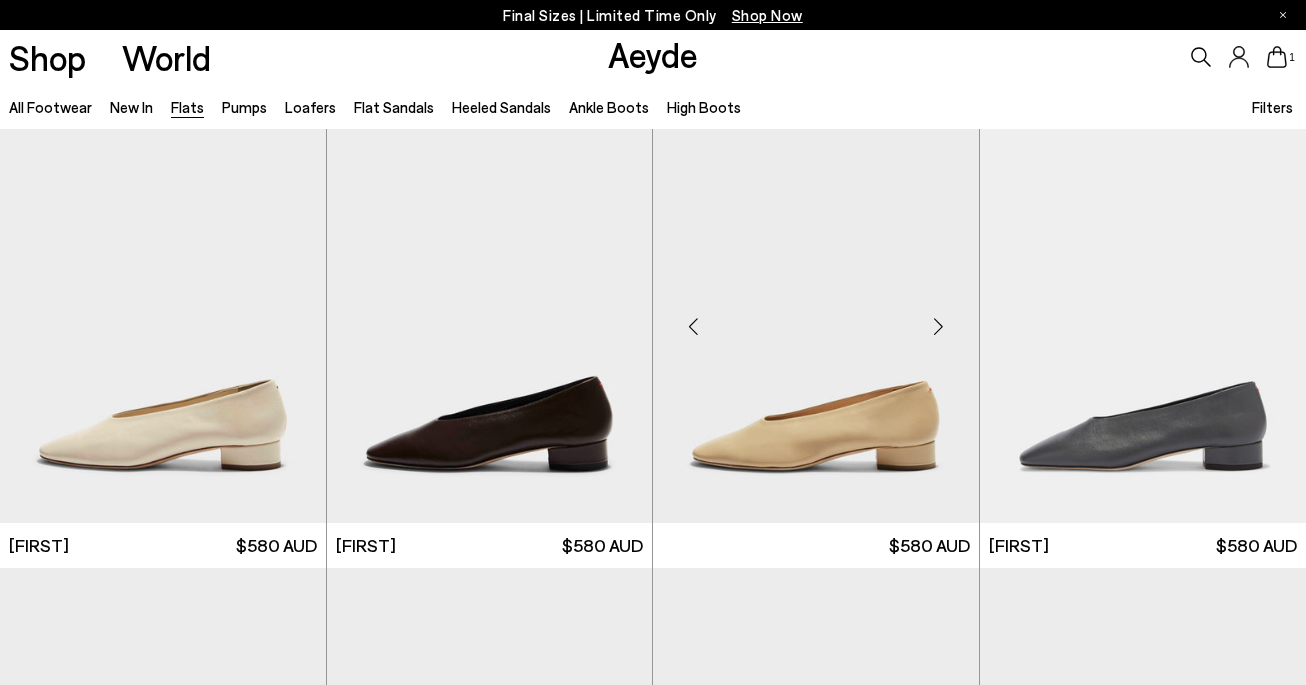 scroll, scrollTop: 3213, scrollLeft: 0, axis: vertical 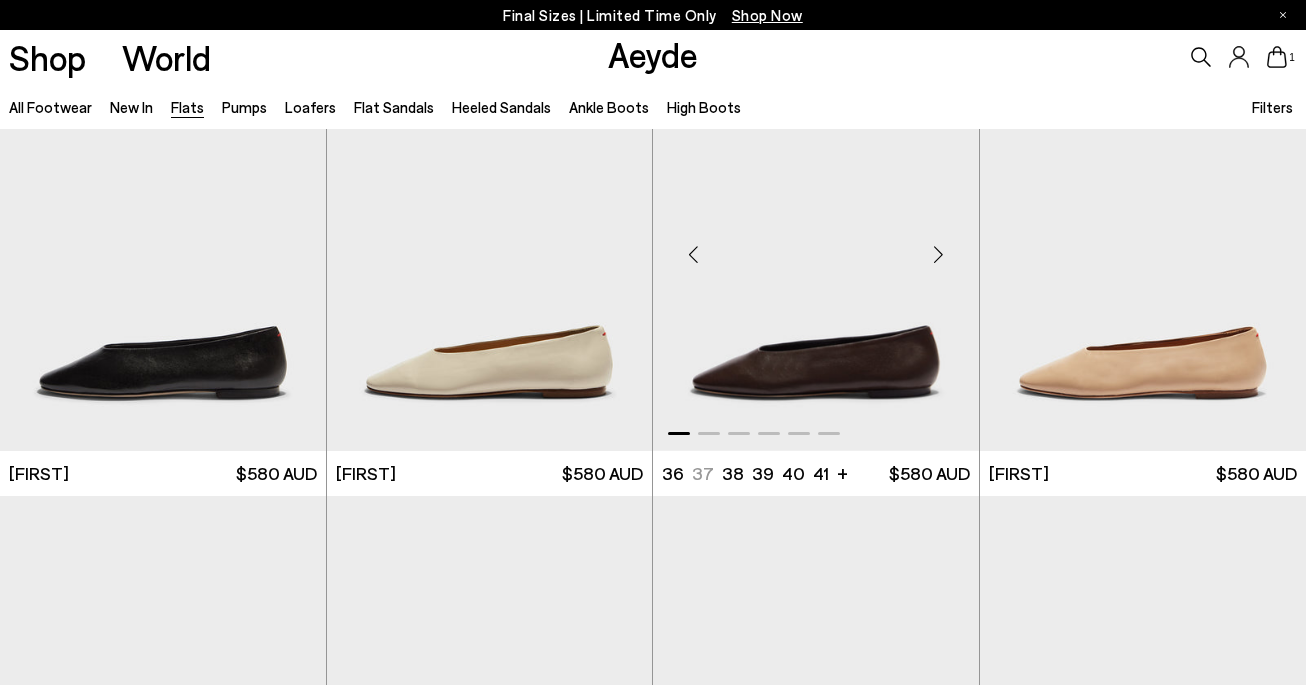 click at bounding box center (939, 254) 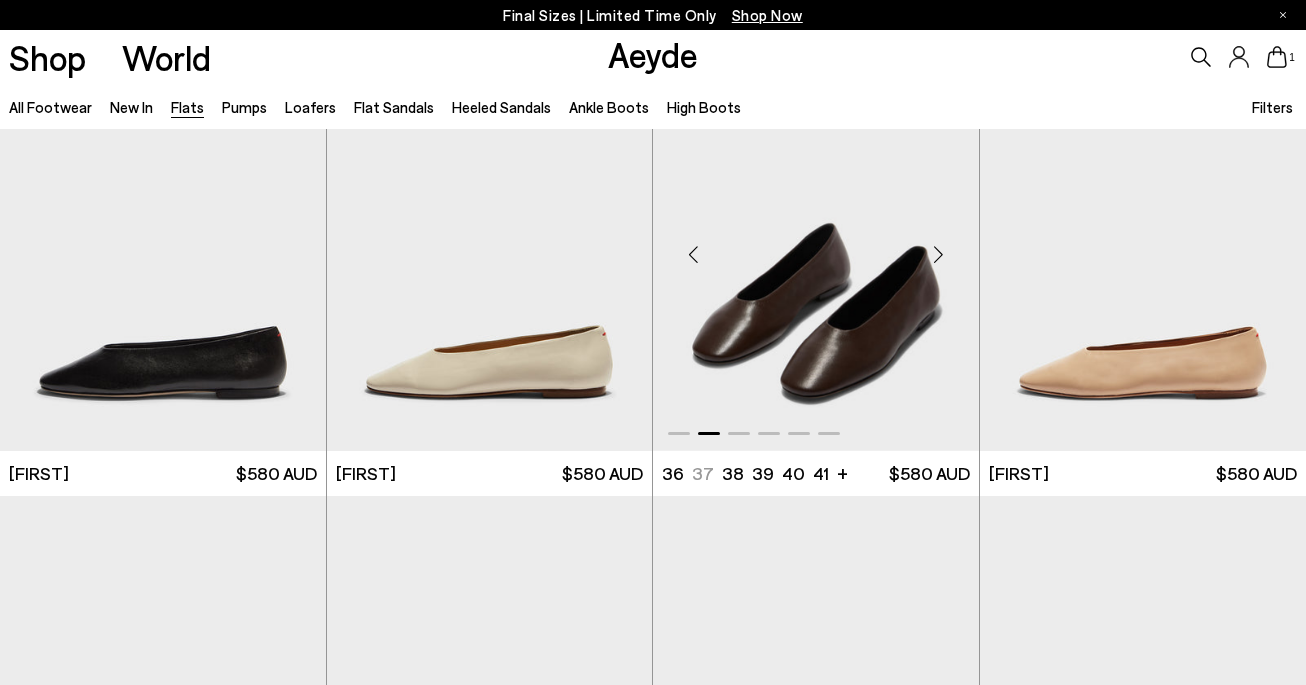 click at bounding box center [939, 254] 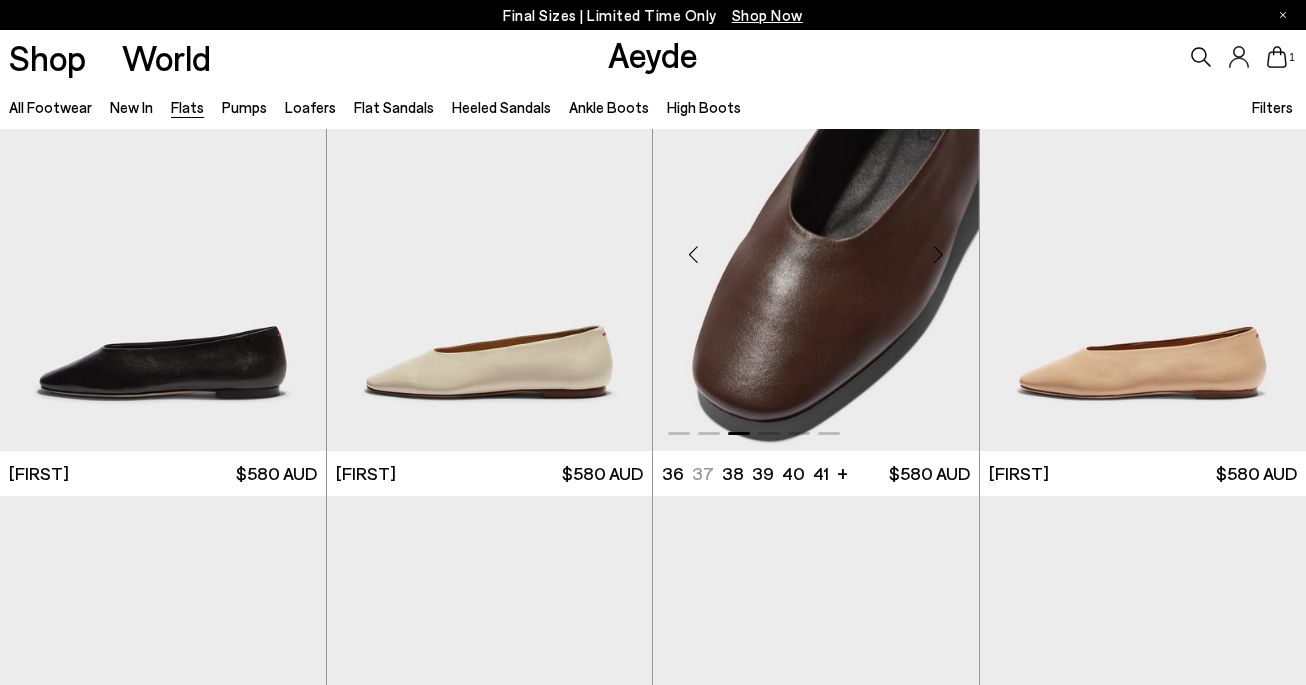 click at bounding box center (939, 254) 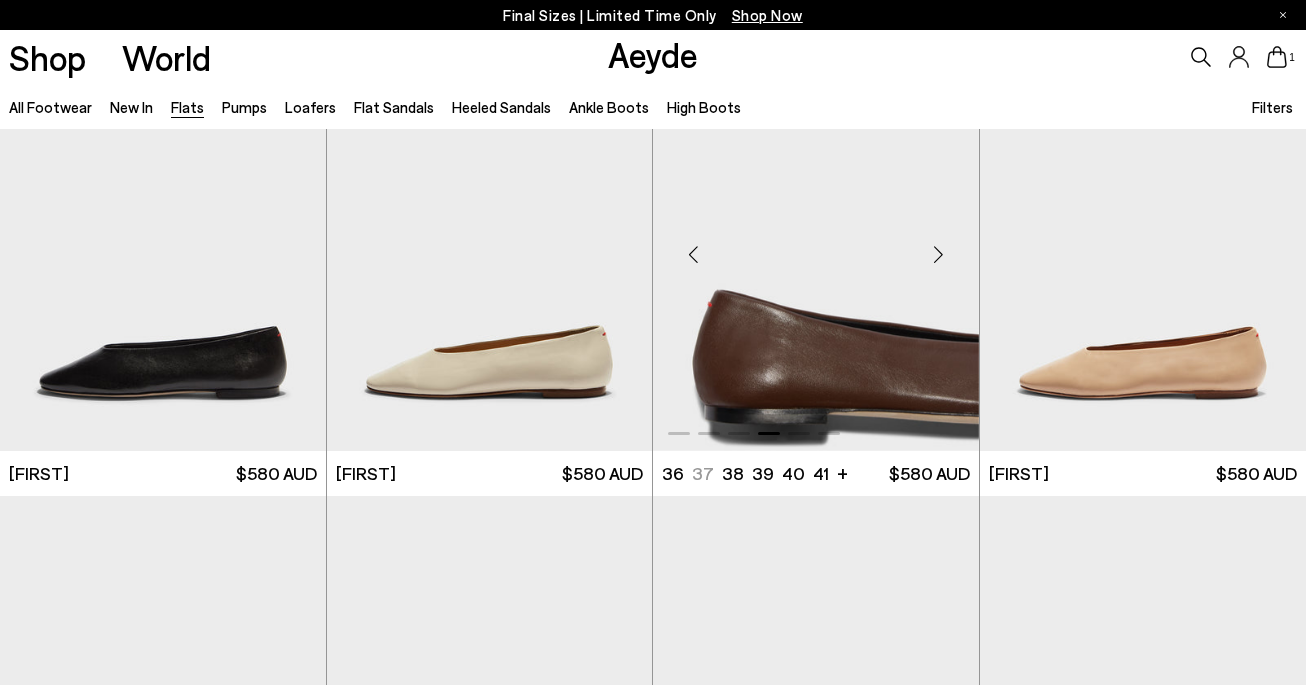 click at bounding box center [939, 254] 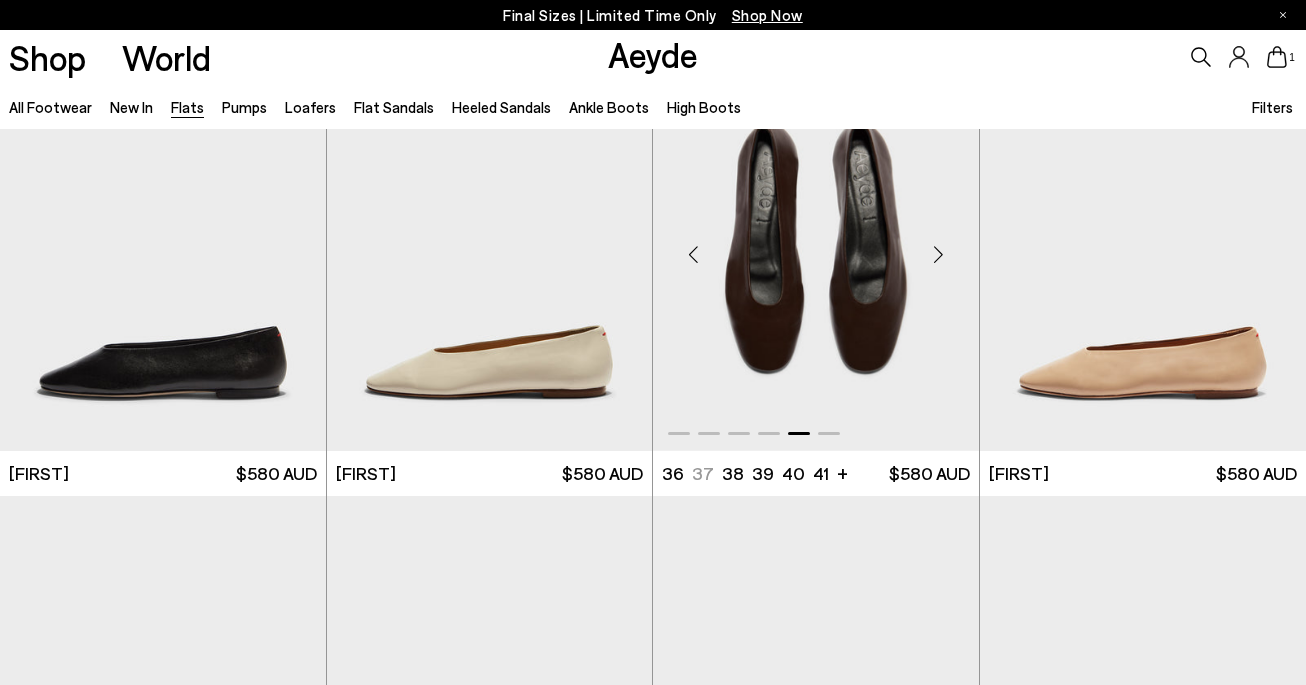 click at bounding box center [939, 254] 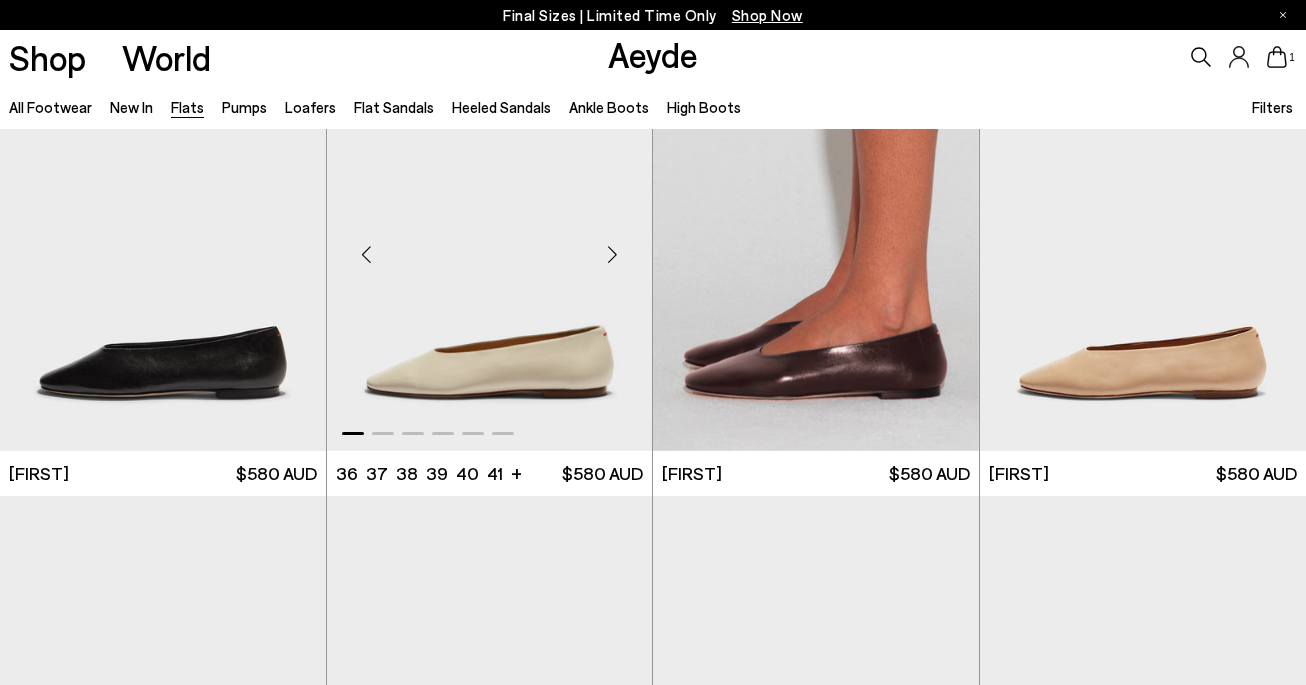 click at bounding box center [612, 254] 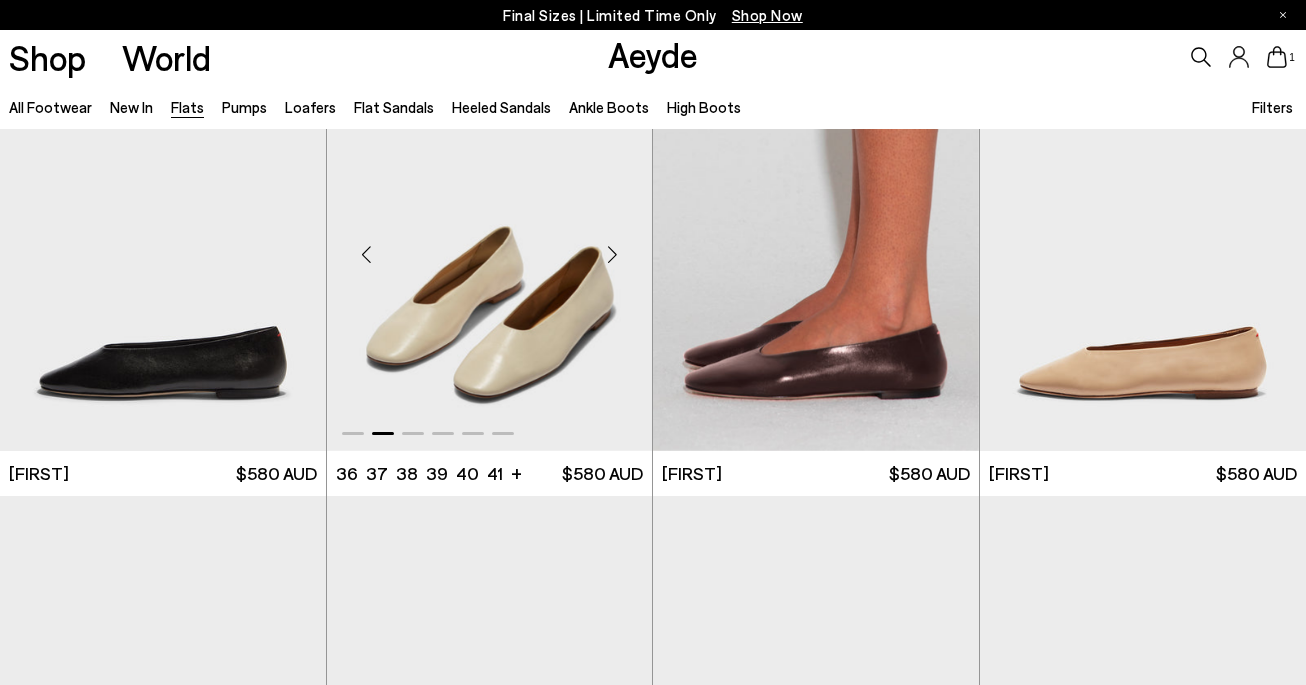 click at bounding box center (612, 254) 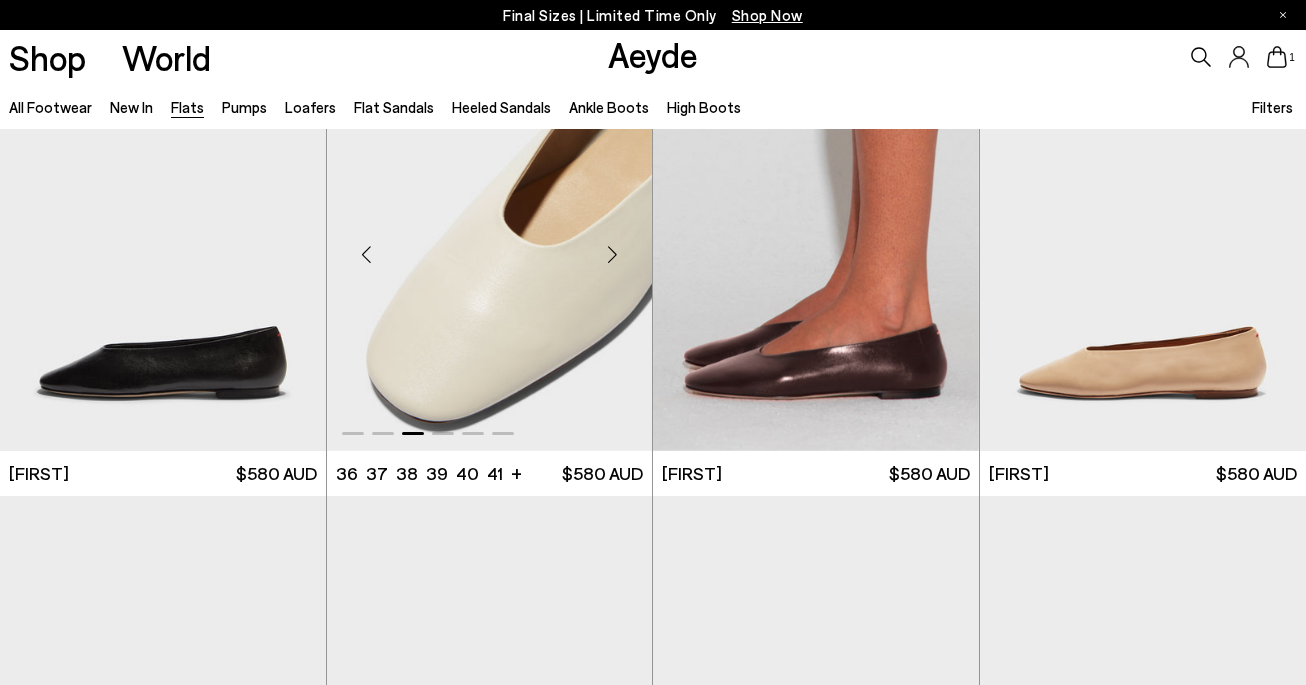click at bounding box center (612, 254) 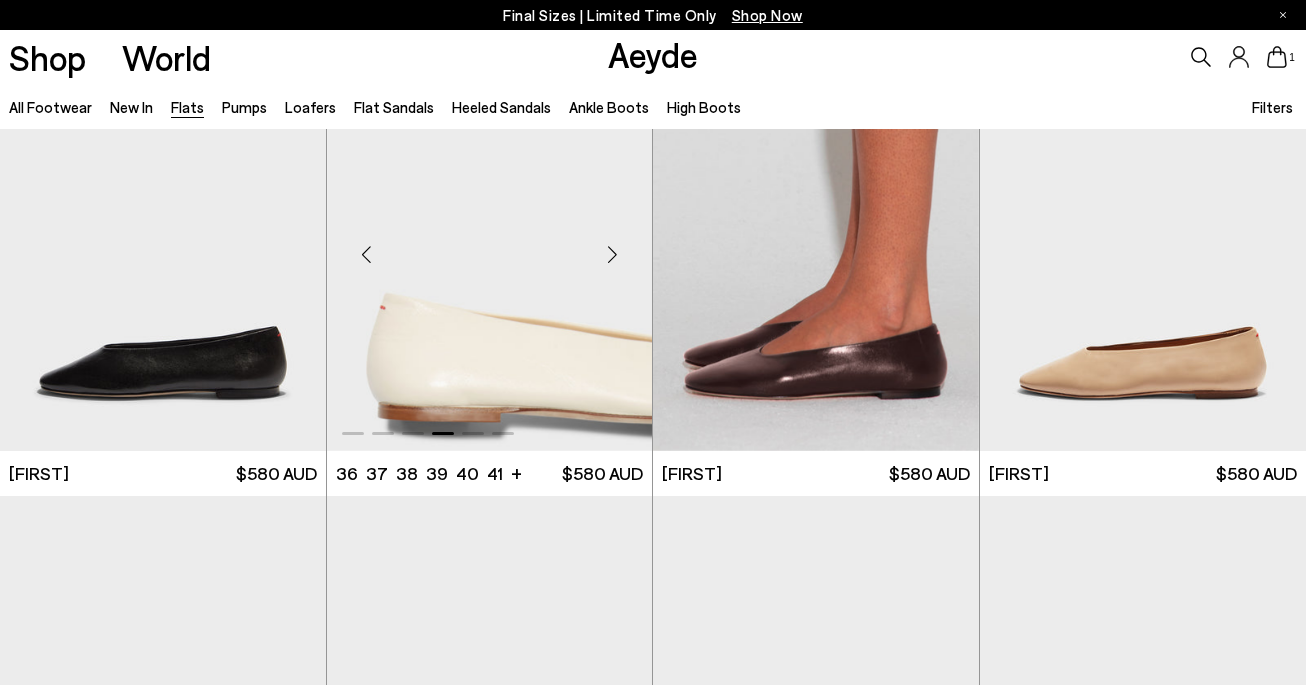 click at bounding box center (612, 254) 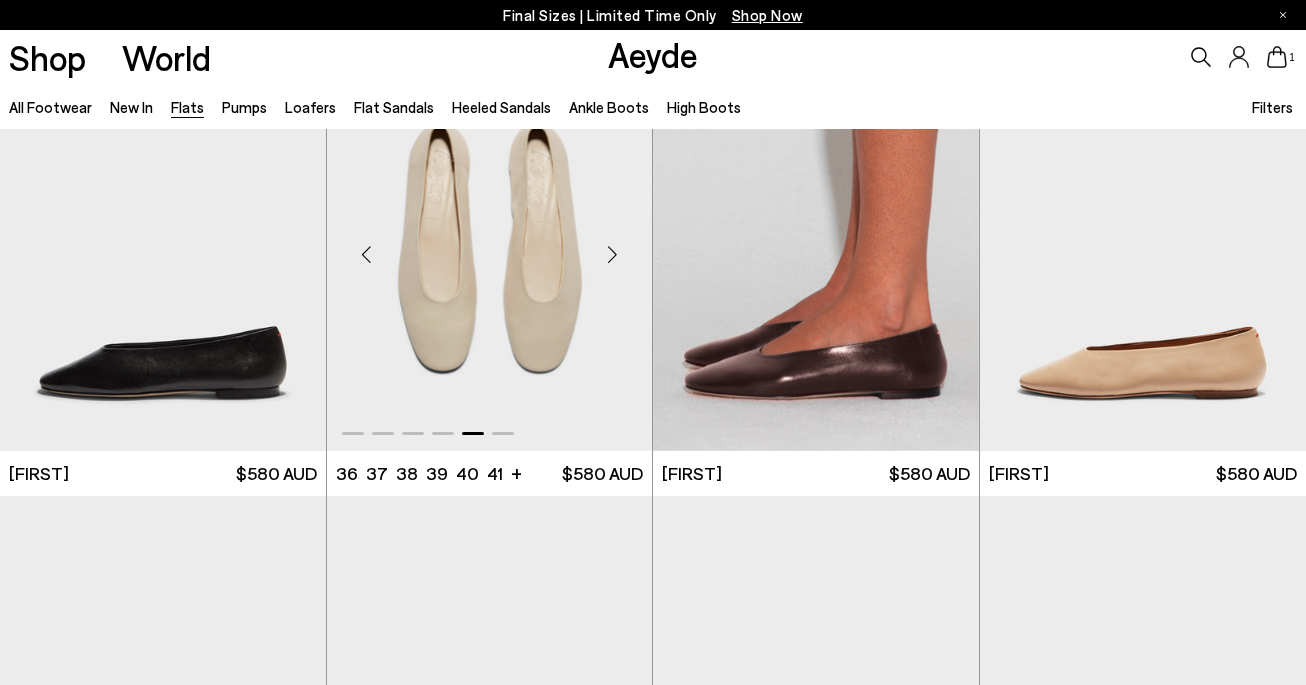 click at bounding box center [612, 254] 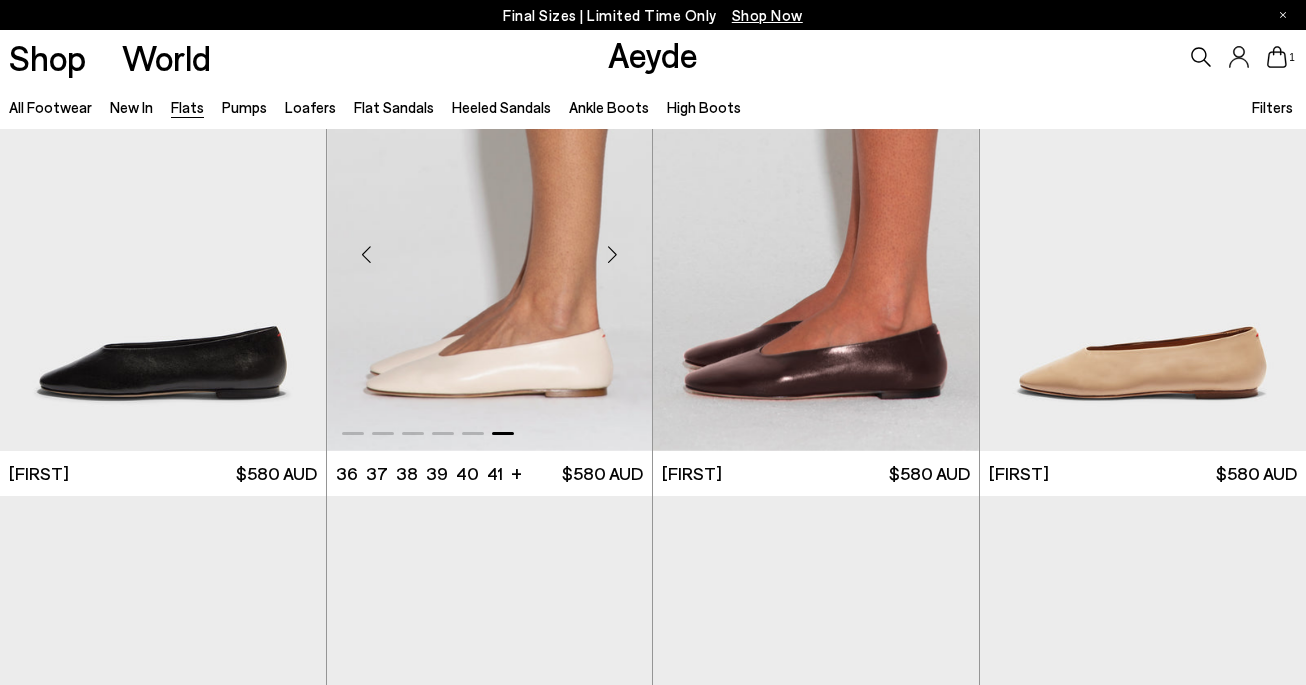 click at bounding box center (612, 254) 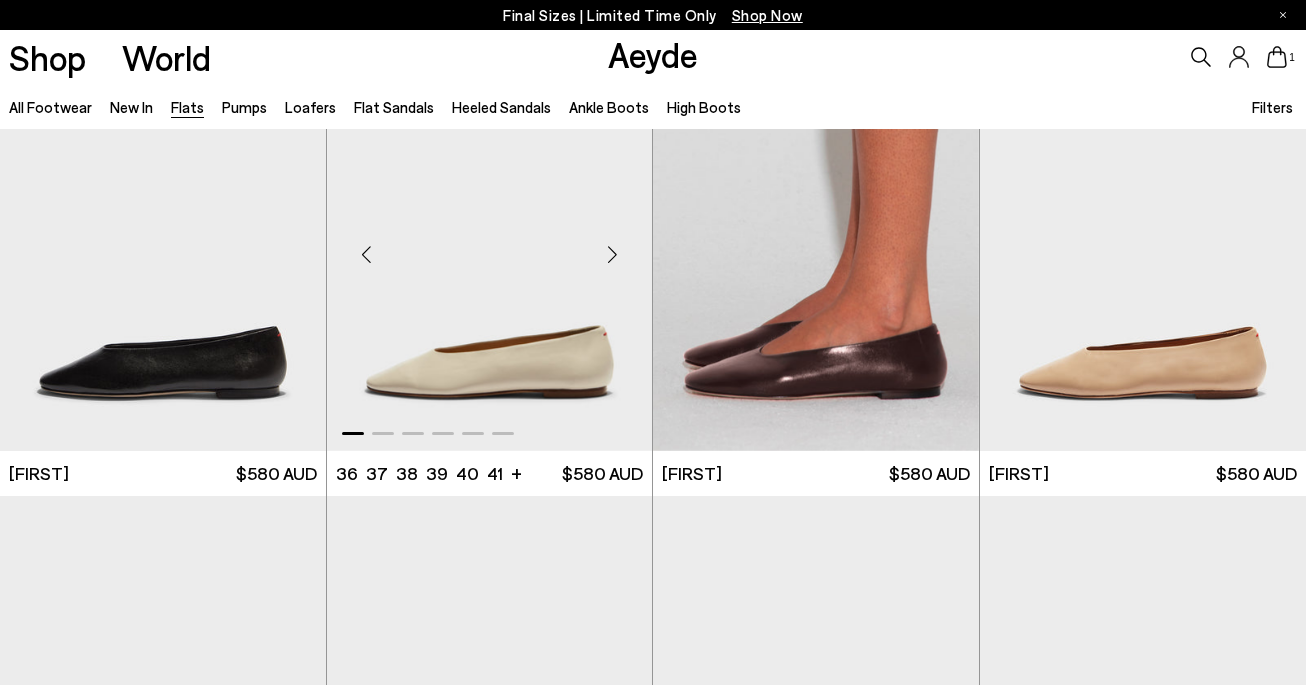 click at bounding box center (612, 254) 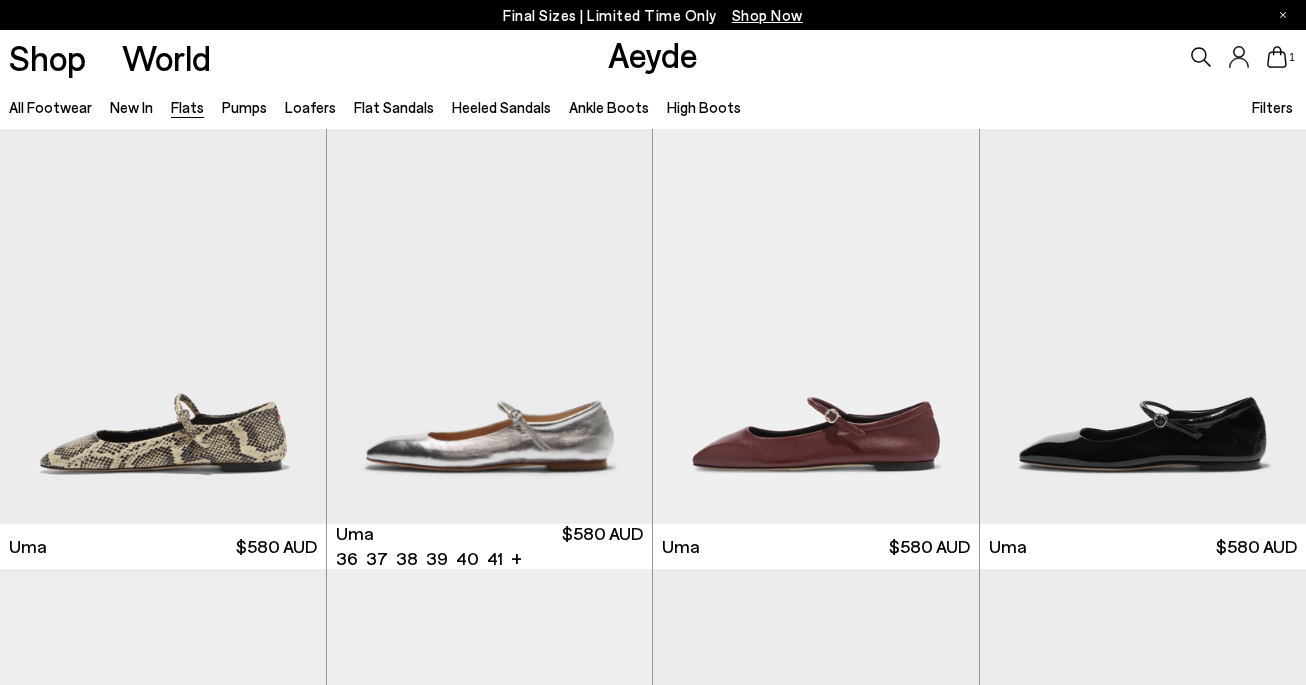 scroll, scrollTop: 4560, scrollLeft: 0, axis: vertical 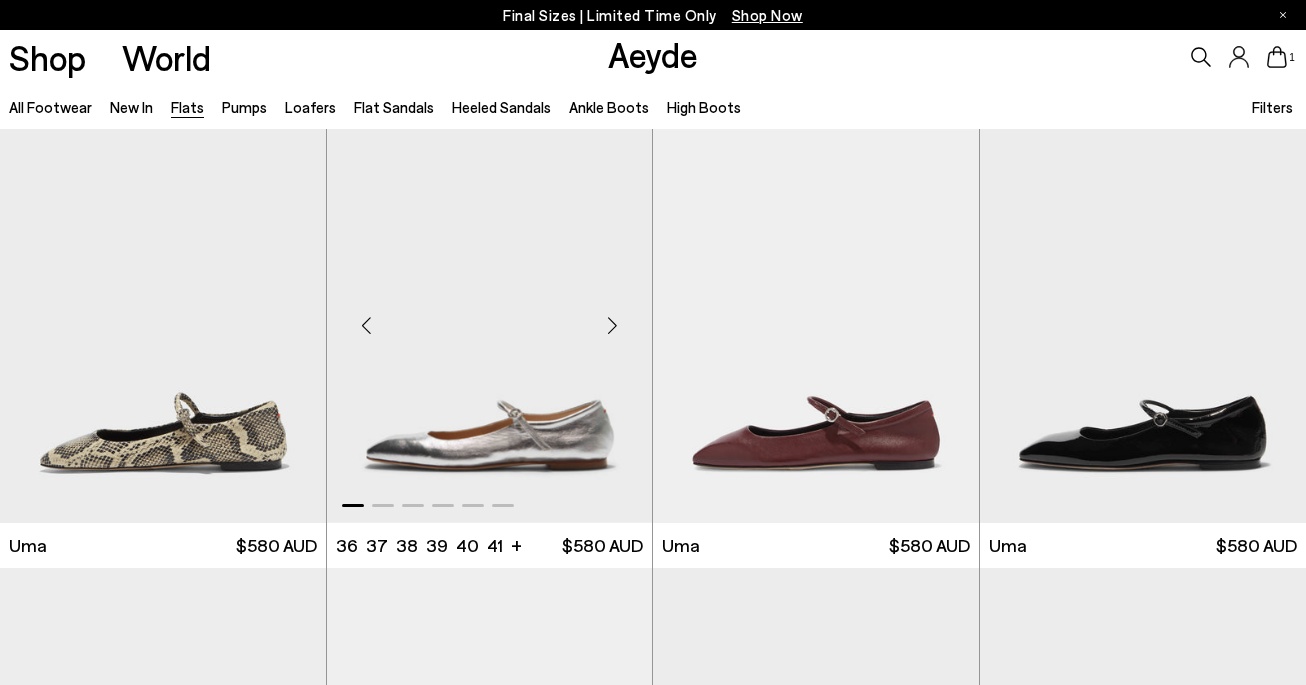 click at bounding box center [612, 326] 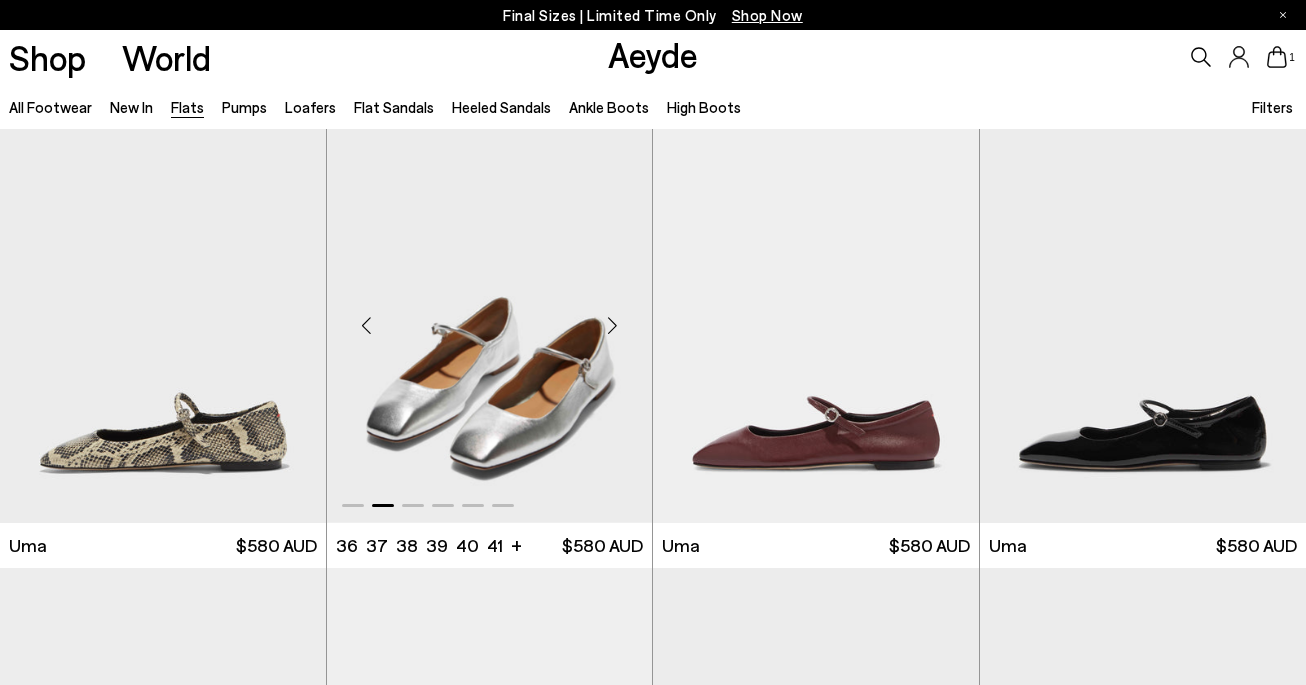 click at bounding box center [612, 326] 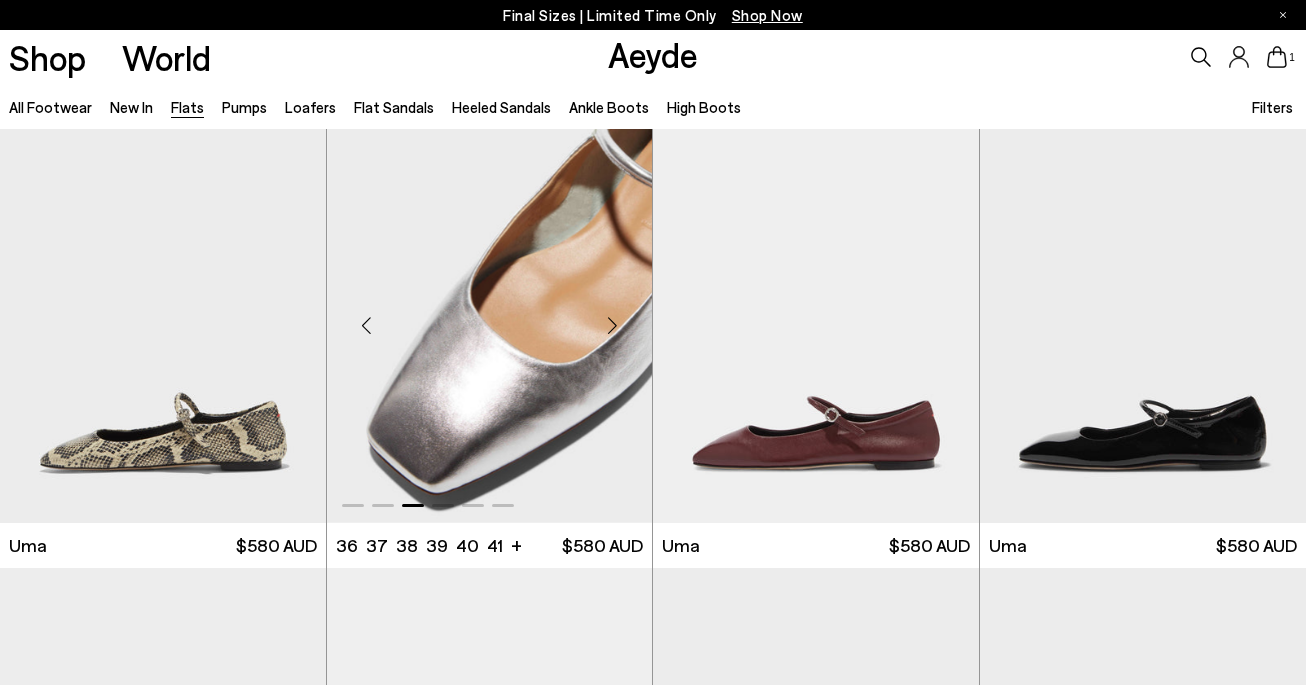 click at bounding box center [612, 326] 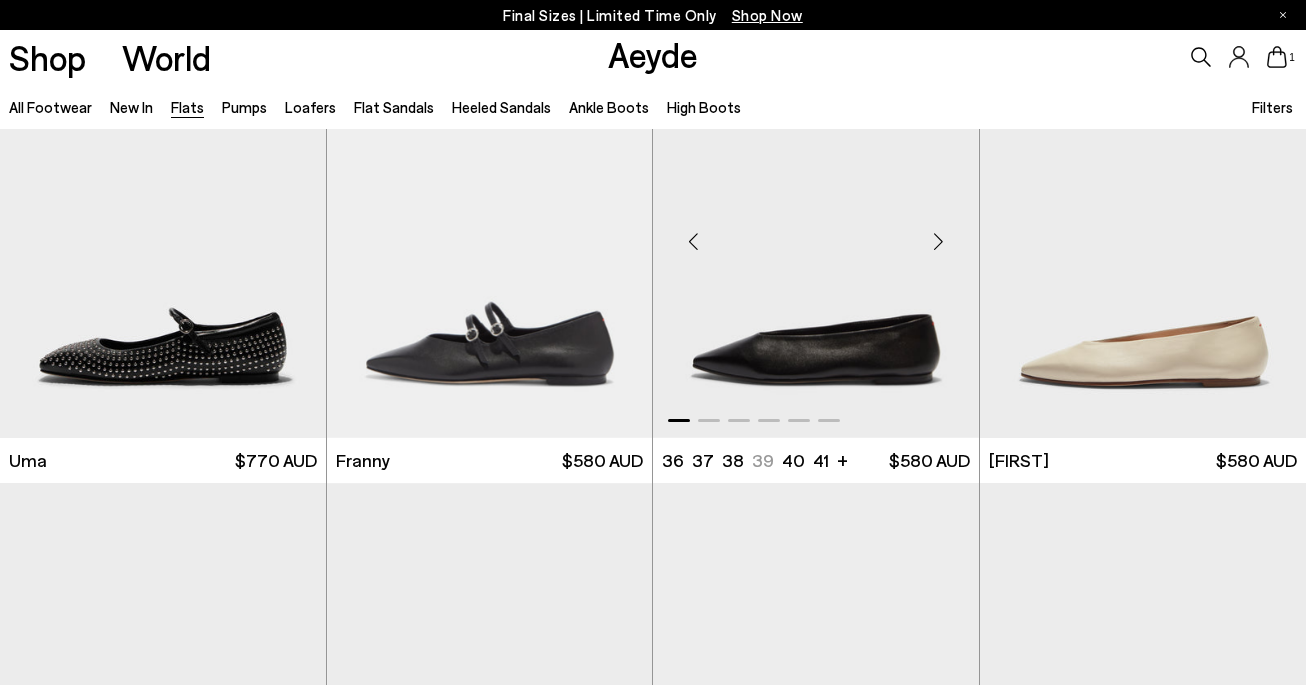 scroll, scrollTop: 5080, scrollLeft: 0, axis: vertical 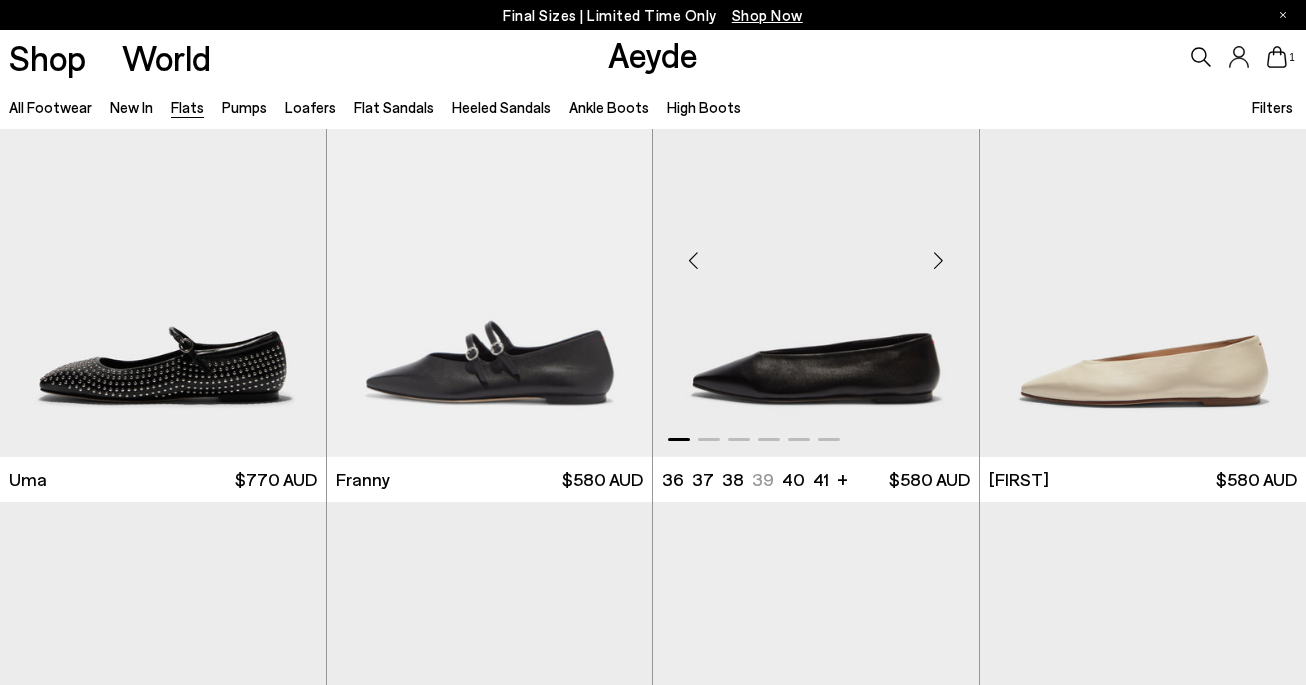 click at bounding box center (939, 260) 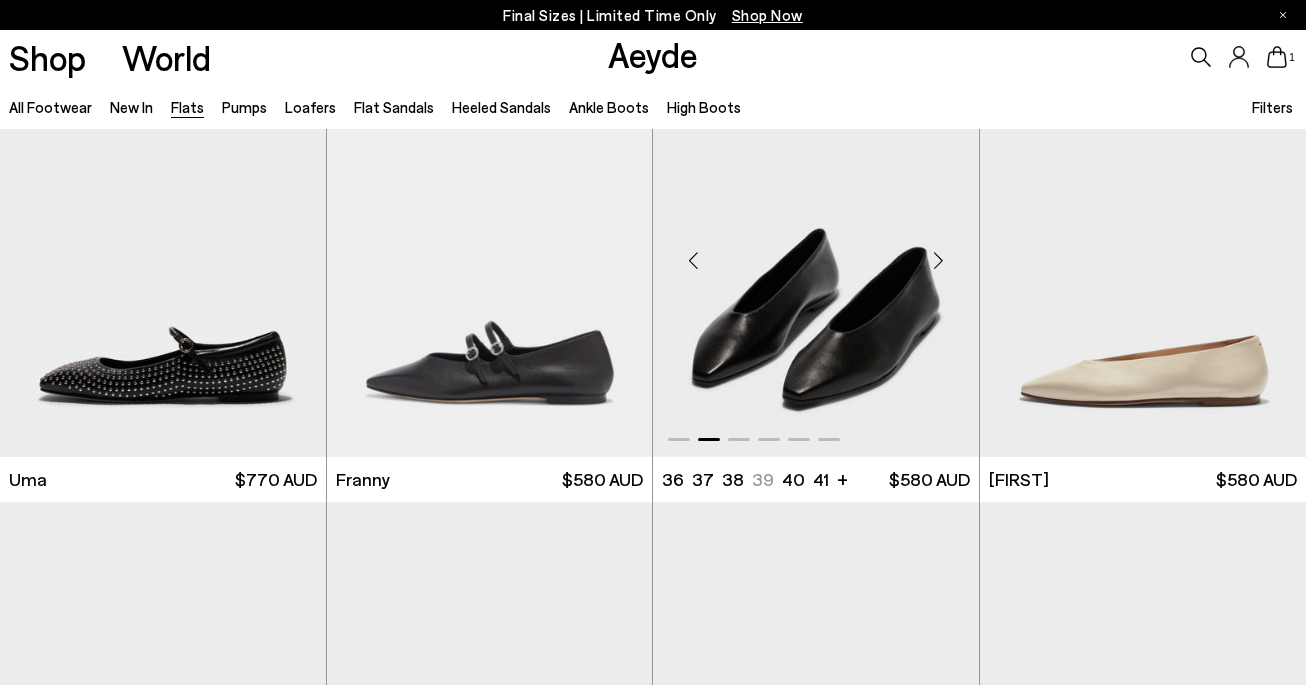 click at bounding box center [939, 260] 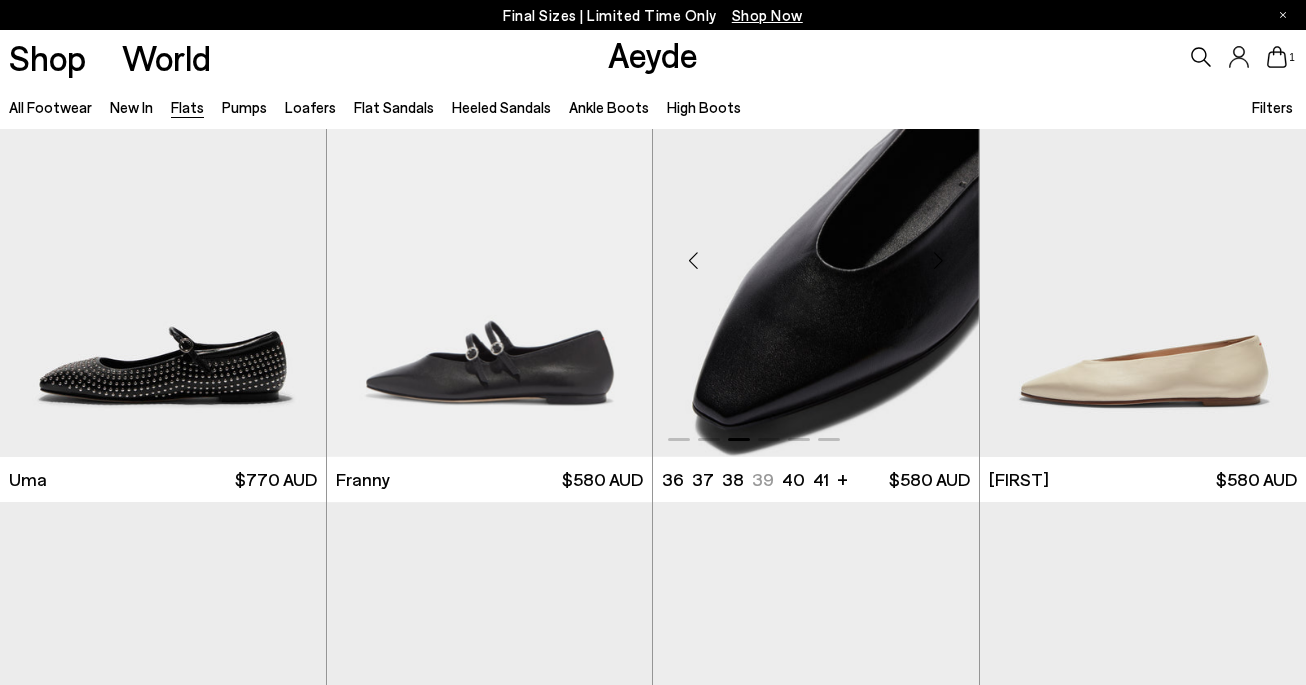 click at bounding box center (939, 260) 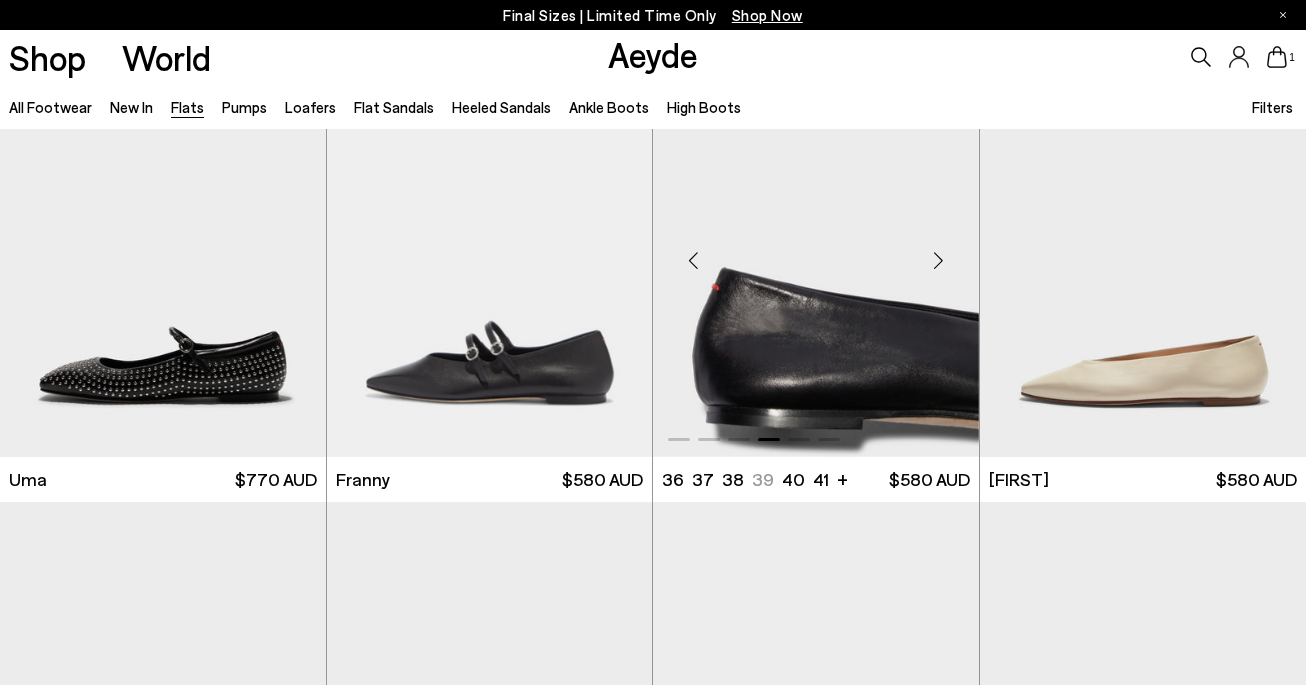 click at bounding box center (939, 260) 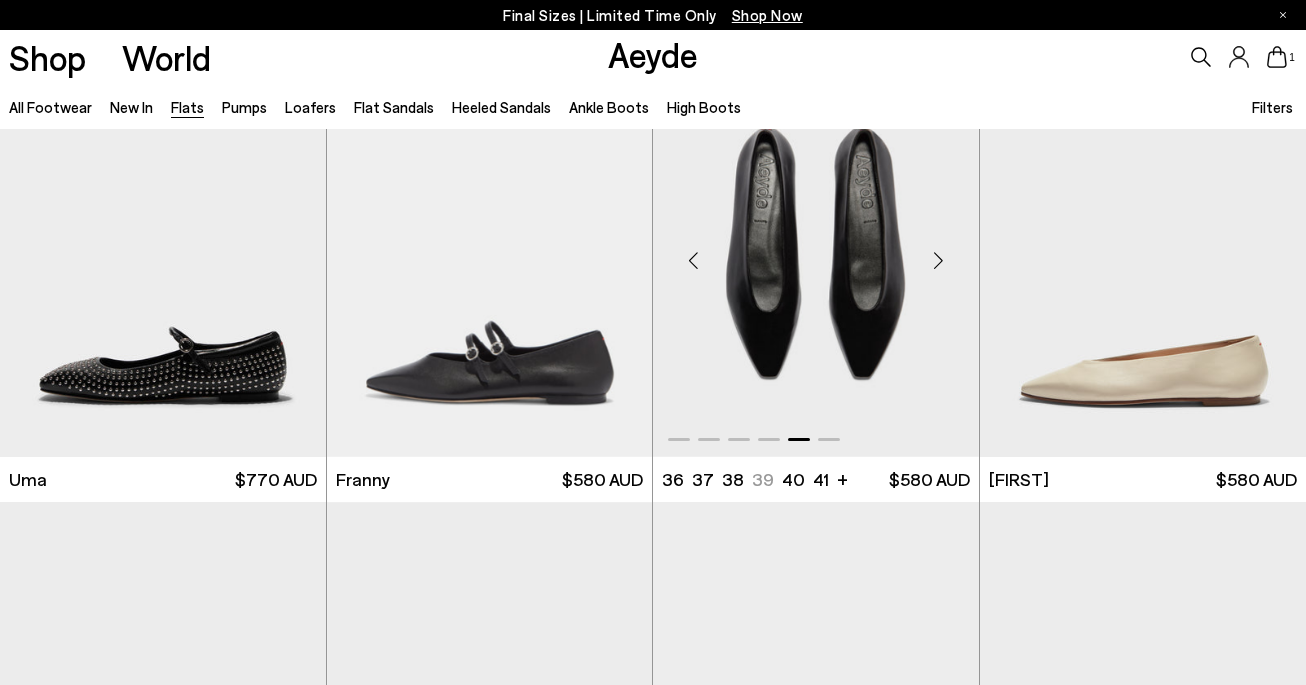 click at bounding box center [939, 260] 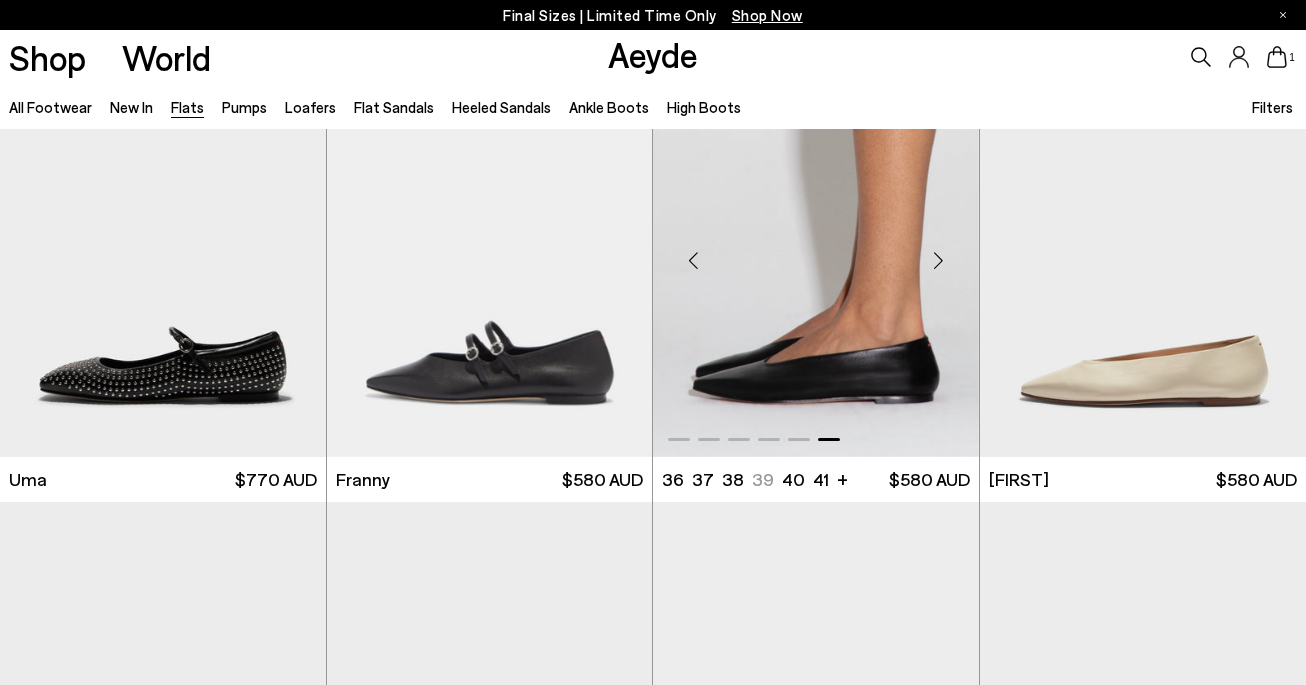click at bounding box center [939, 260] 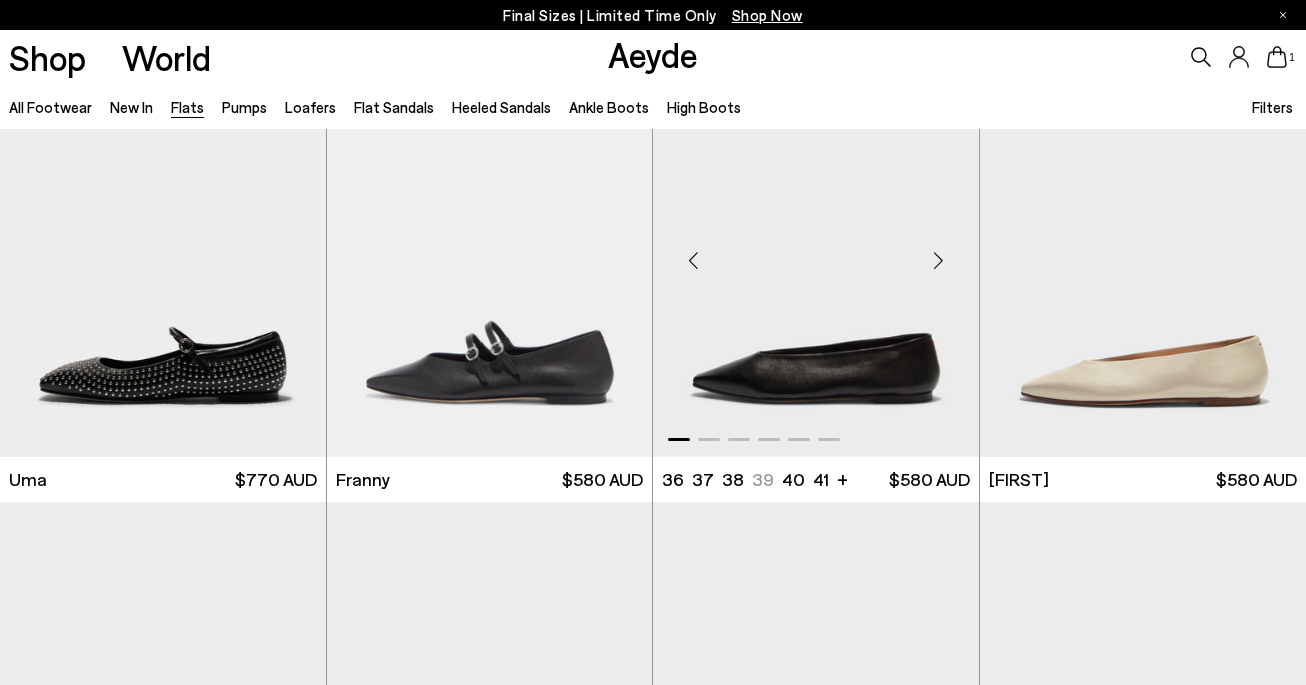 click at bounding box center (939, 260) 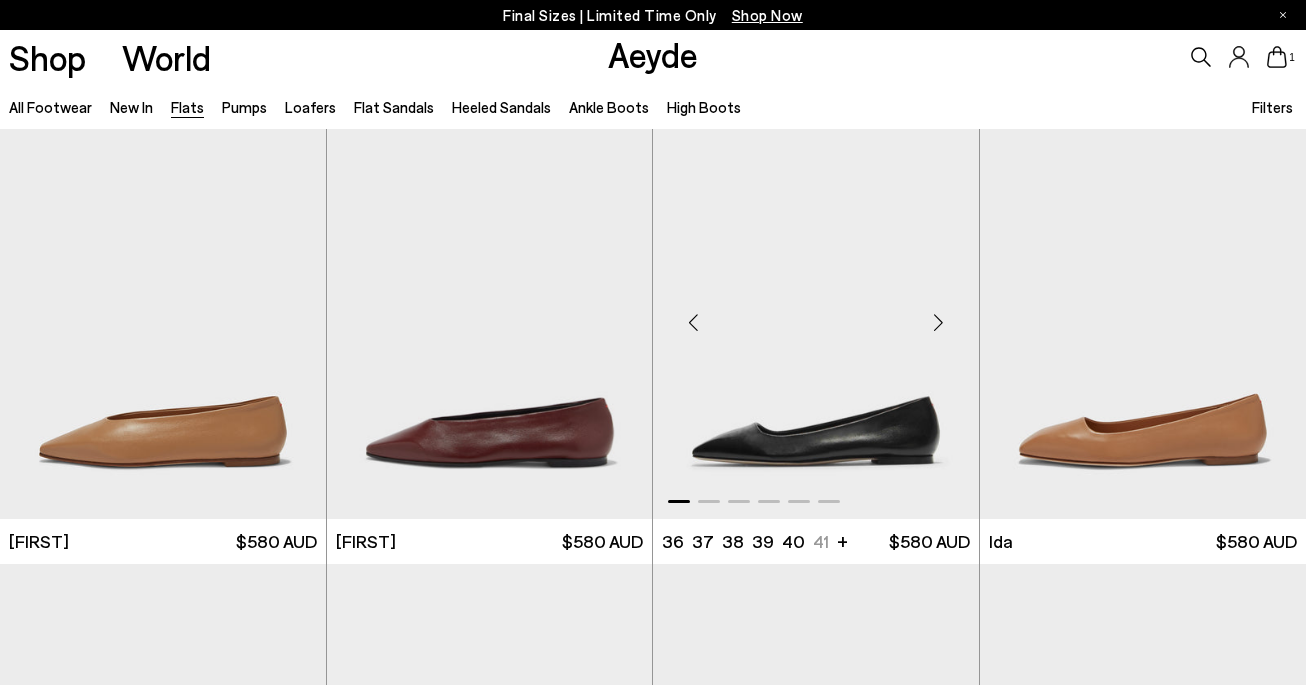 scroll, scrollTop: 5479, scrollLeft: 0, axis: vertical 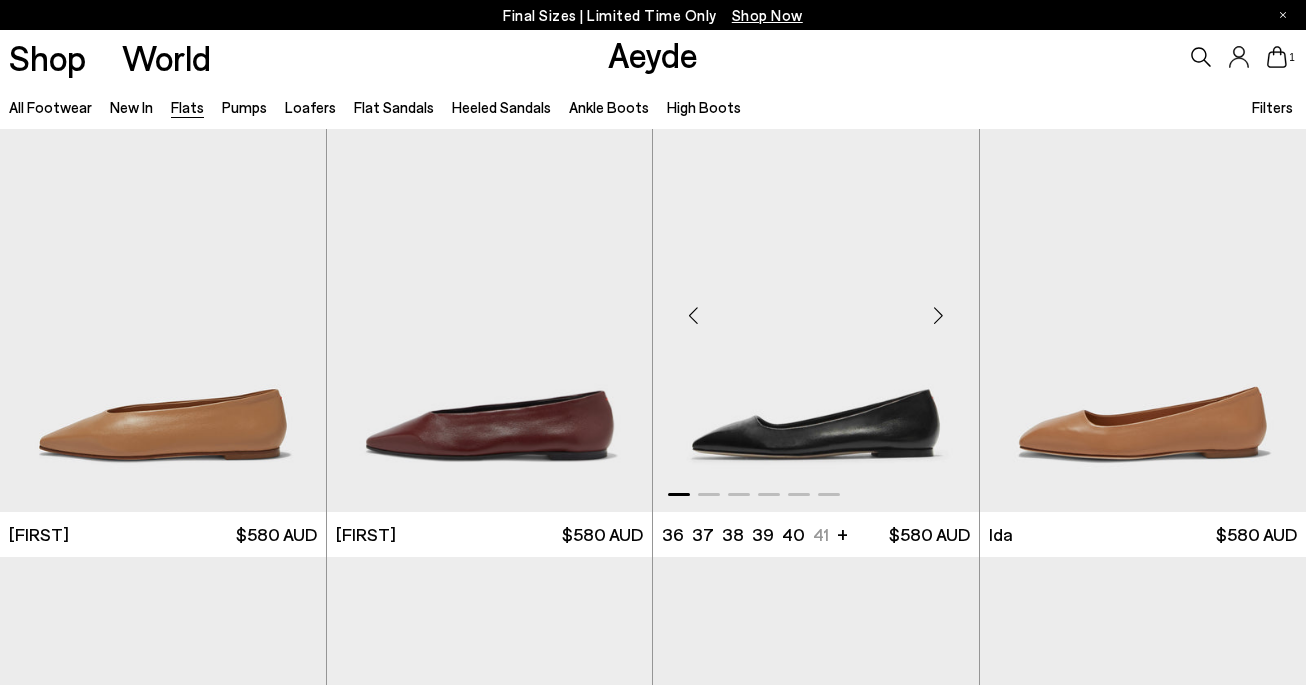 click at bounding box center (939, 316) 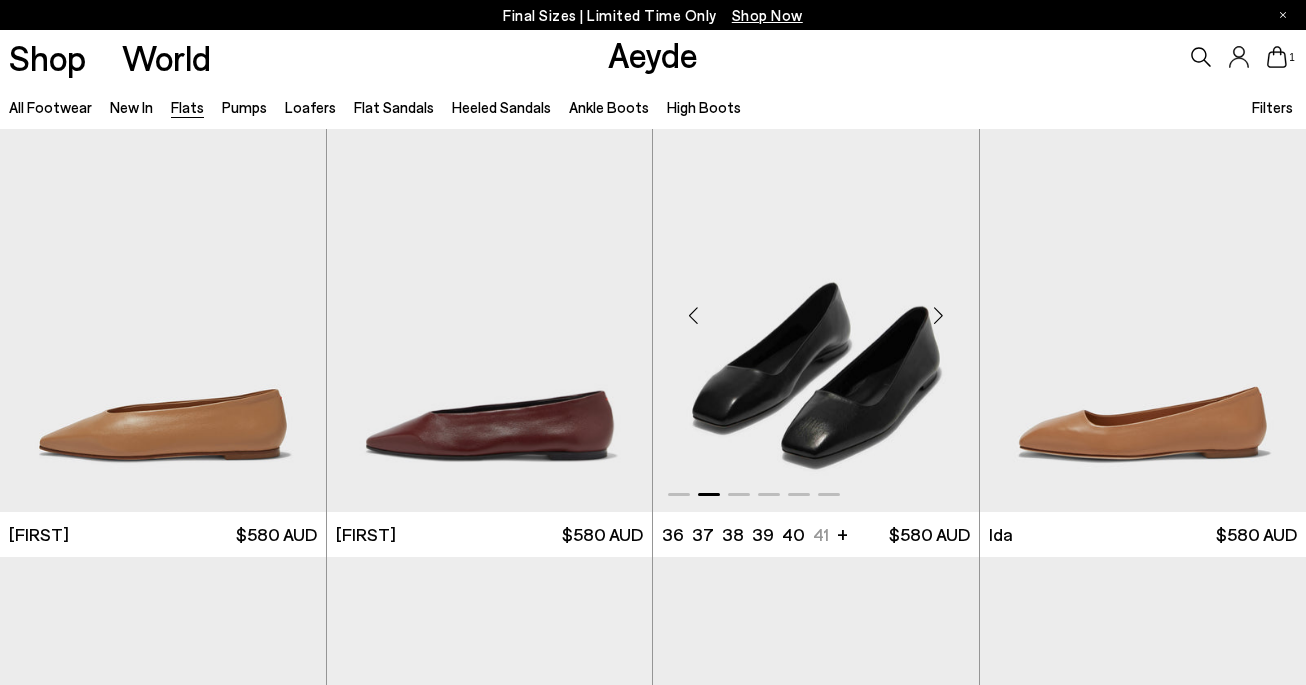 click at bounding box center (939, 316) 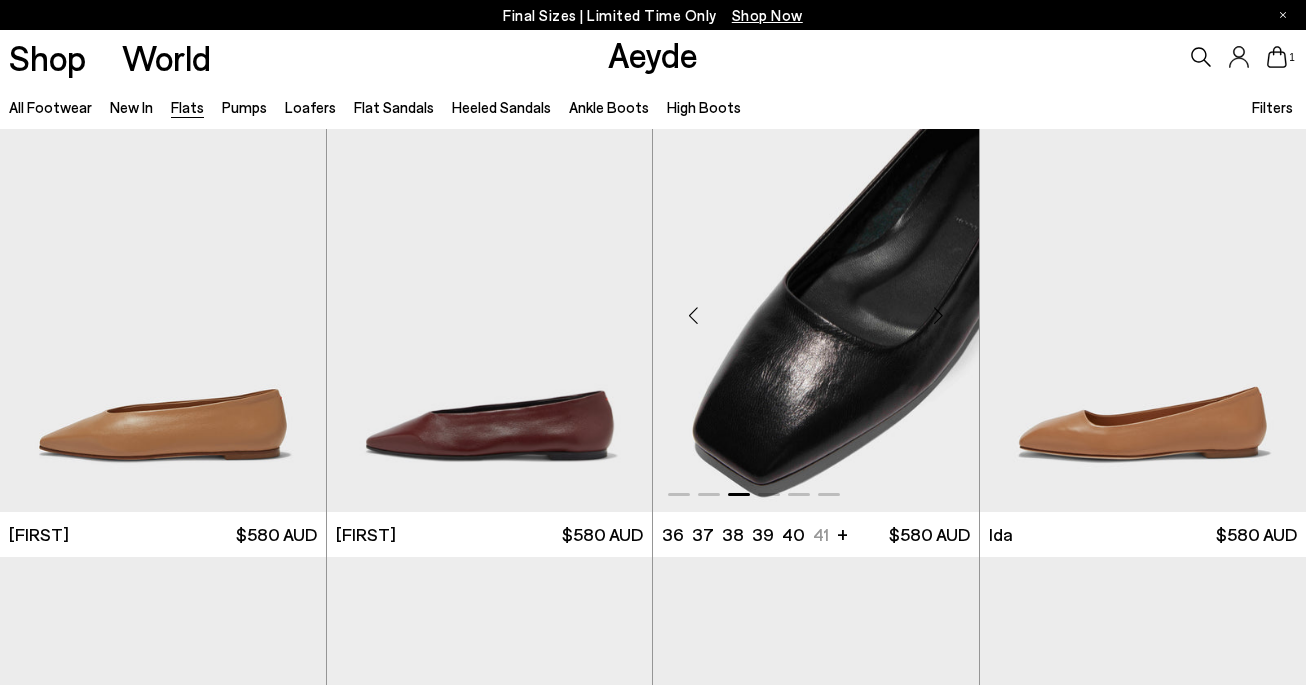 click at bounding box center (939, 316) 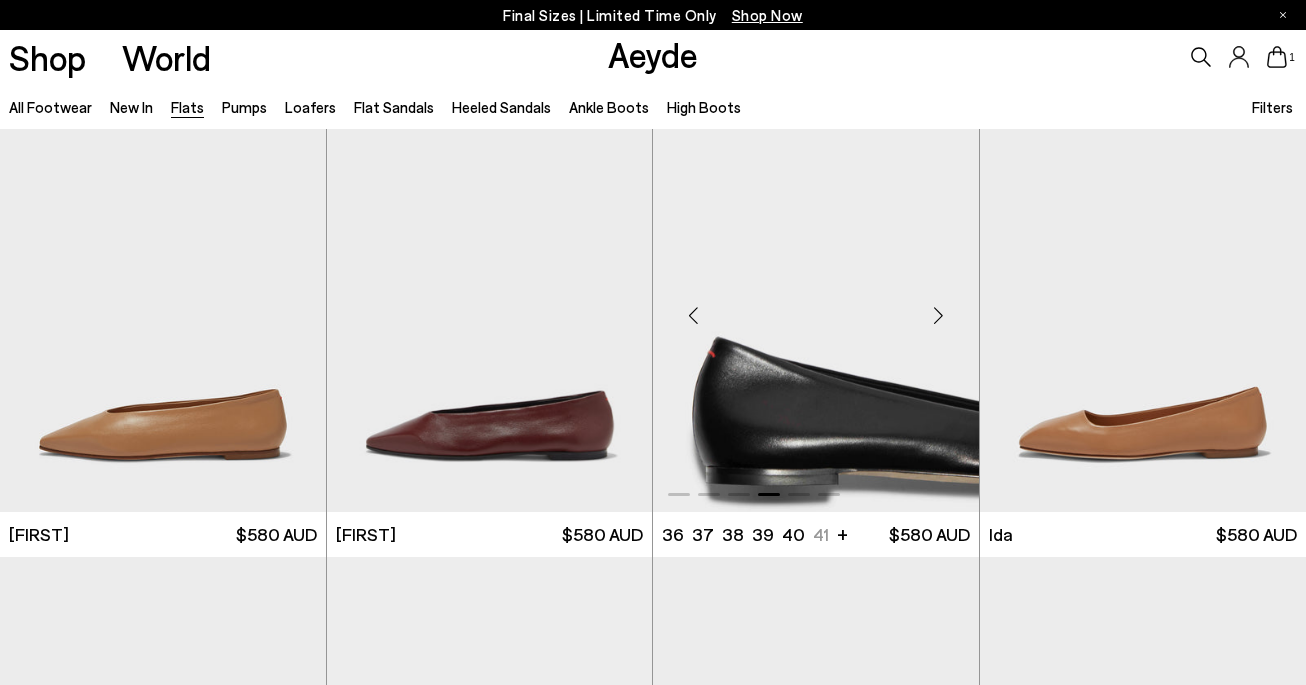 click at bounding box center (939, 316) 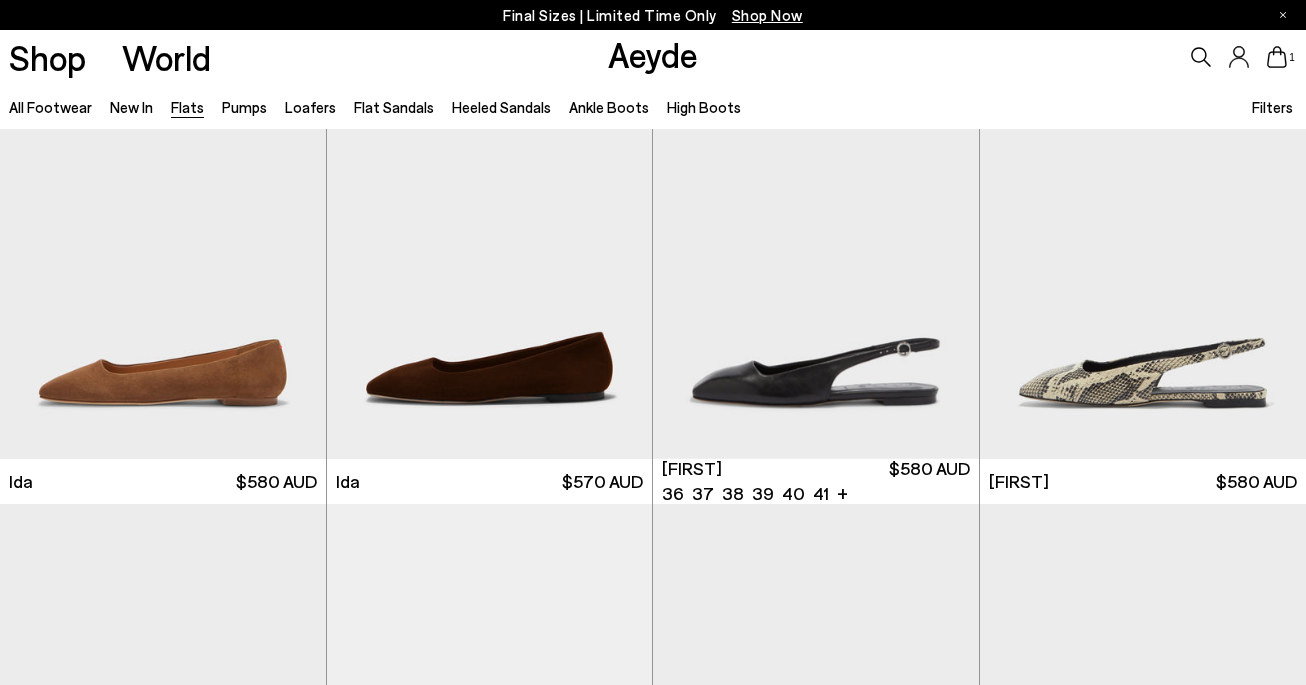 scroll, scrollTop: 5991, scrollLeft: 0, axis: vertical 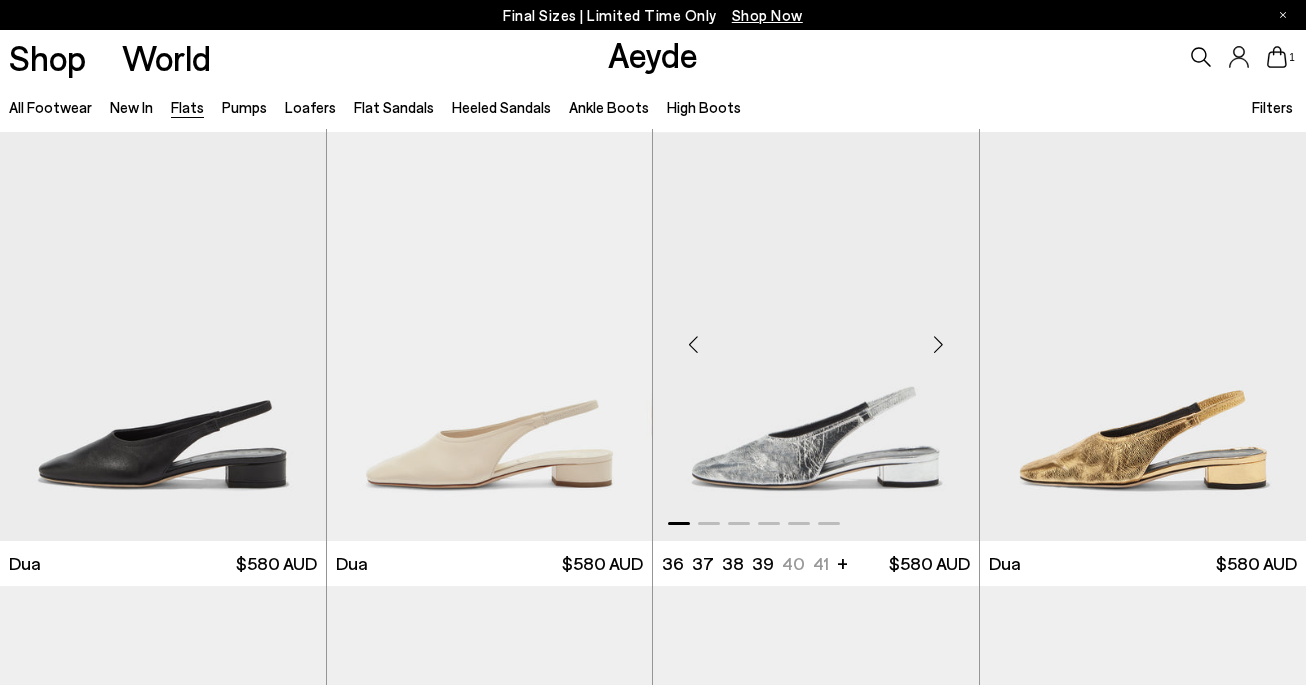 click at bounding box center (939, 344) 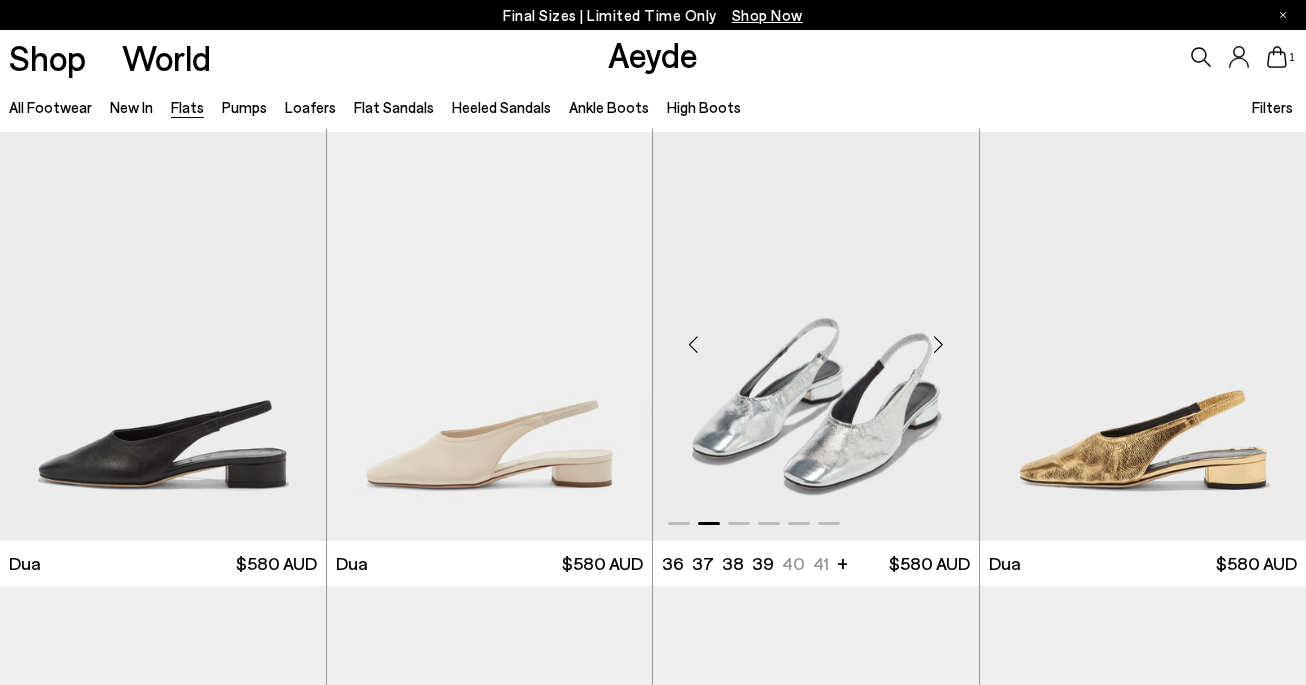 click at bounding box center [939, 344] 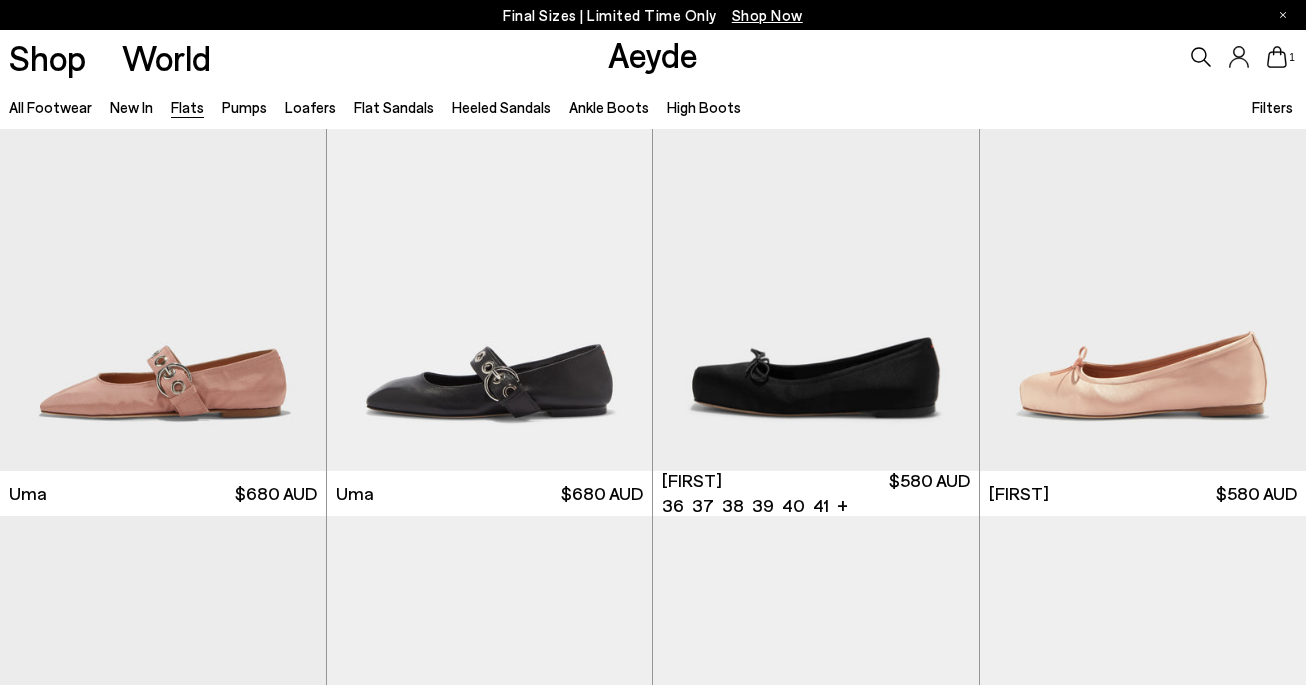 scroll, scrollTop: 7342, scrollLeft: 0, axis: vertical 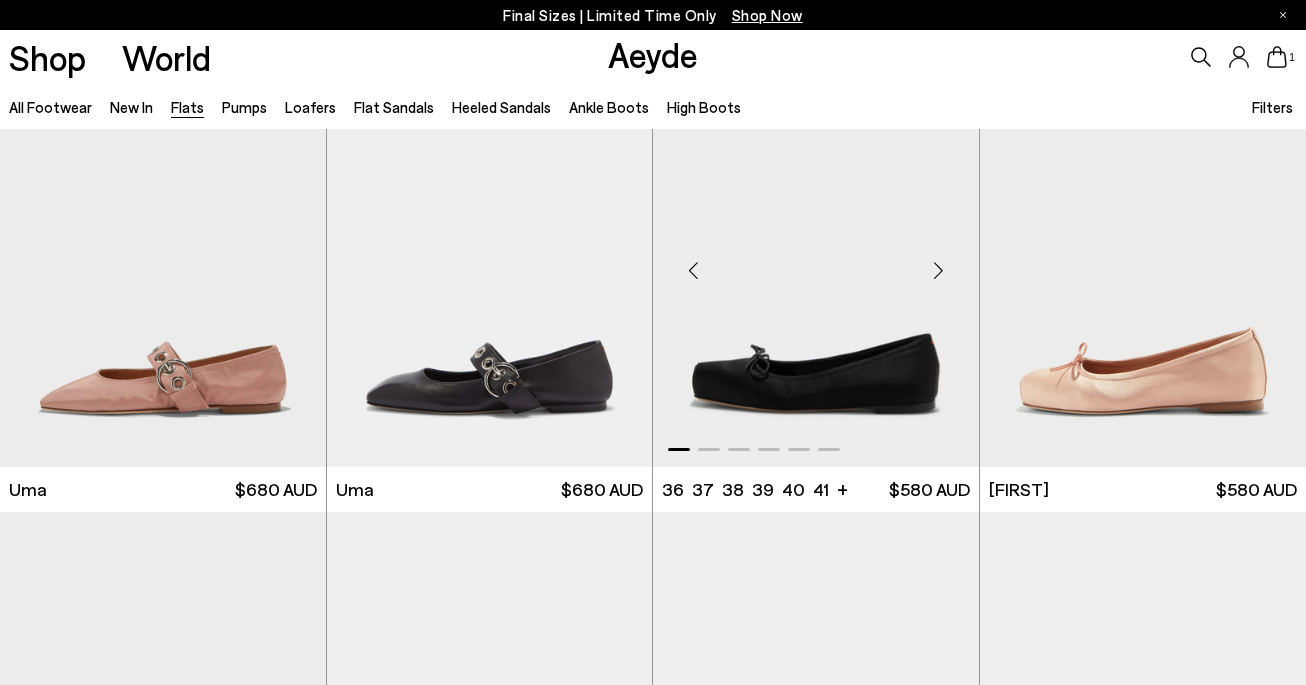 click at bounding box center [939, 270] 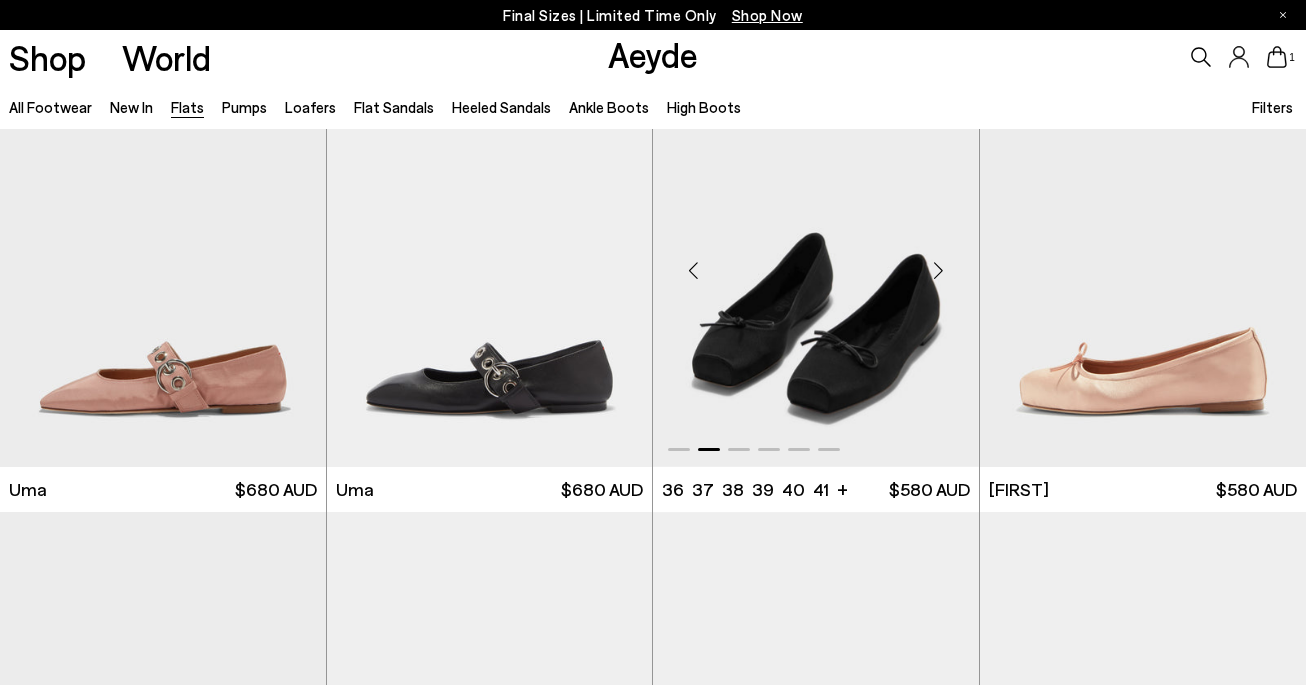 click at bounding box center (939, 270) 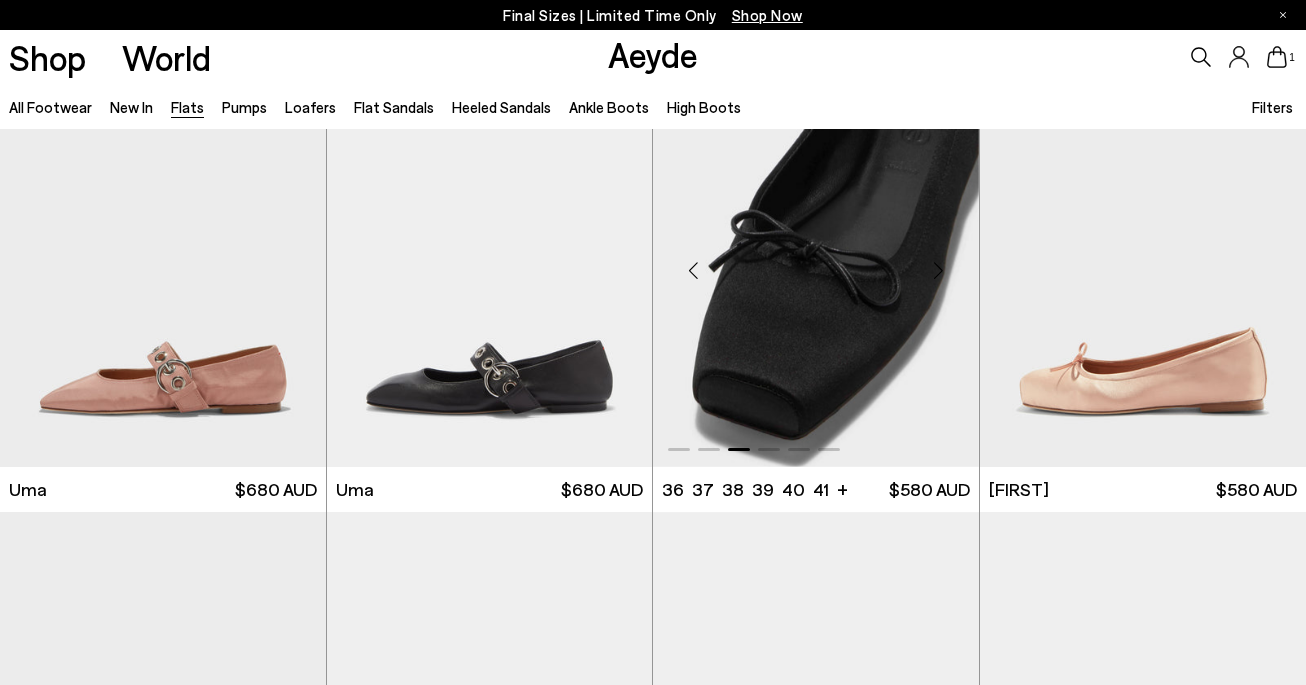 click at bounding box center (939, 270) 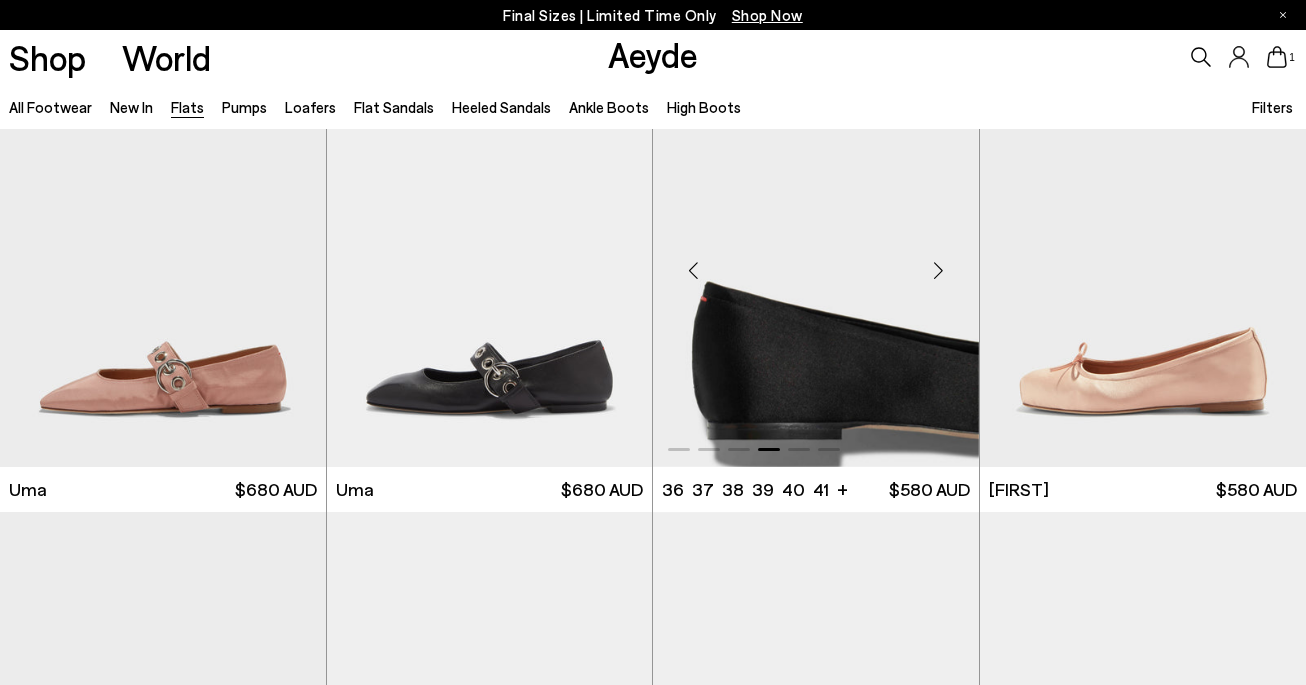 click at bounding box center (939, 270) 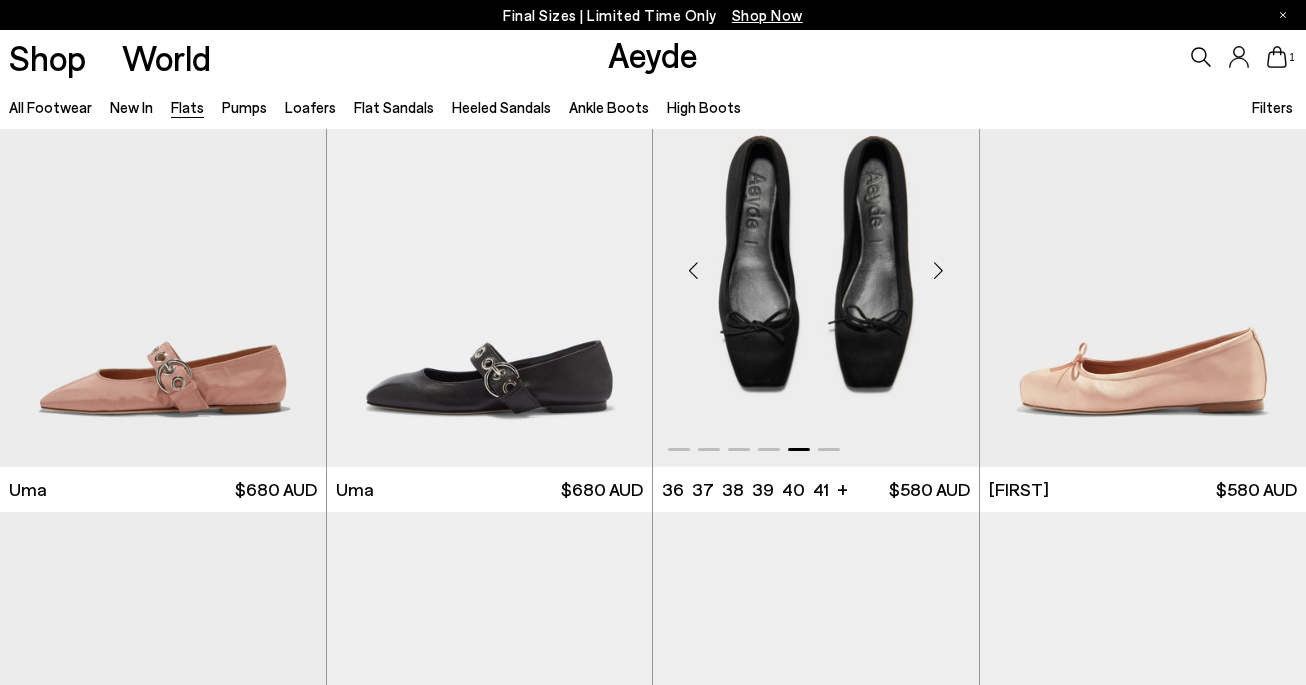 click at bounding box center (939, 270) 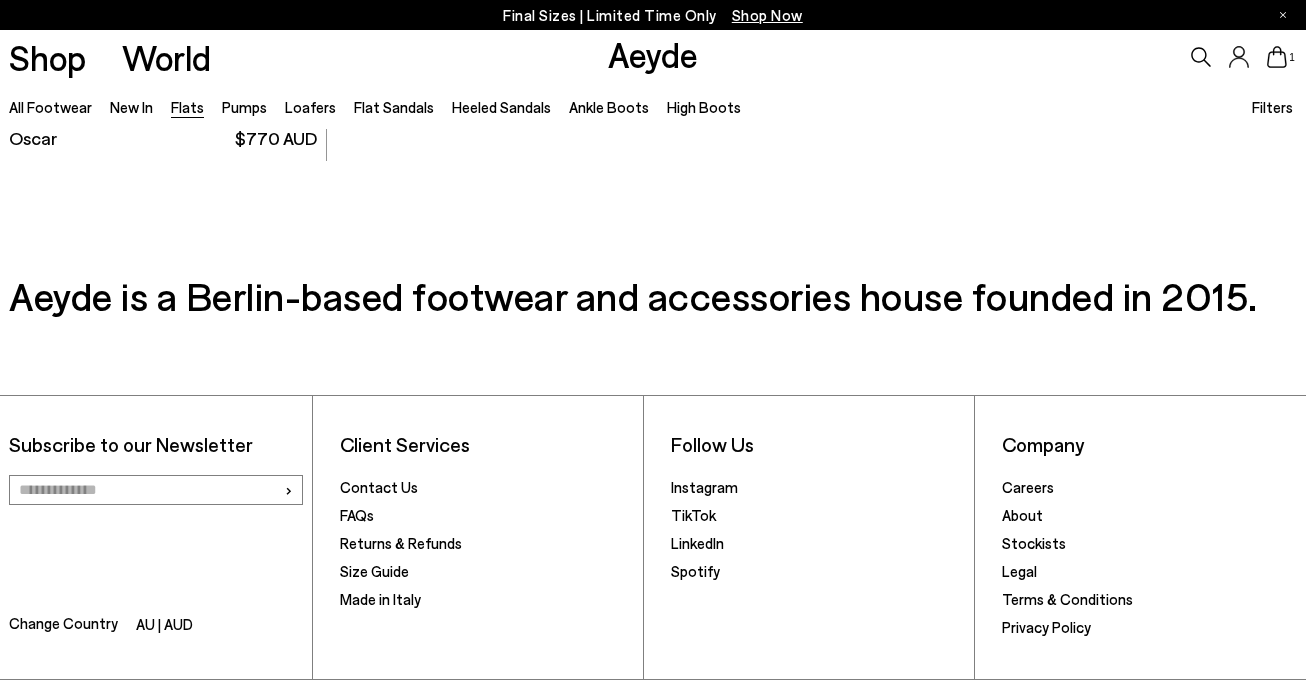 scroll, scrollTop: 9959, scrollLeft: 0, axis: vertical 